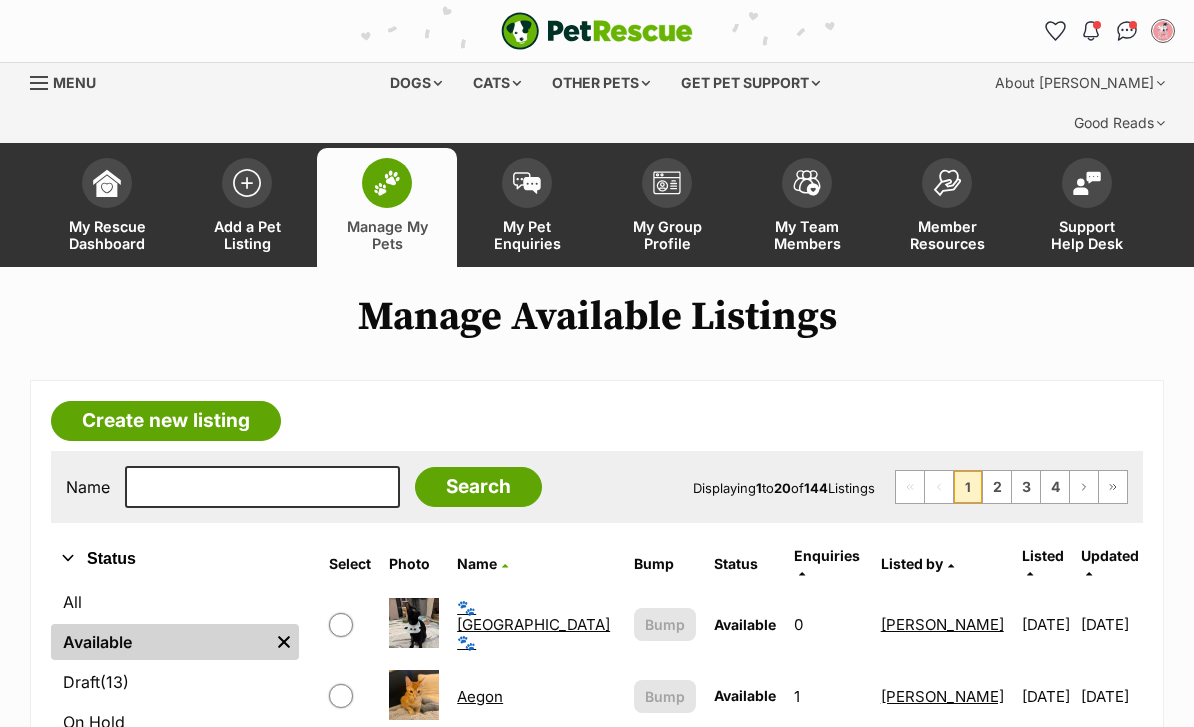 scroll, scrollTop: 0, scrollLeft: 0, axis: both 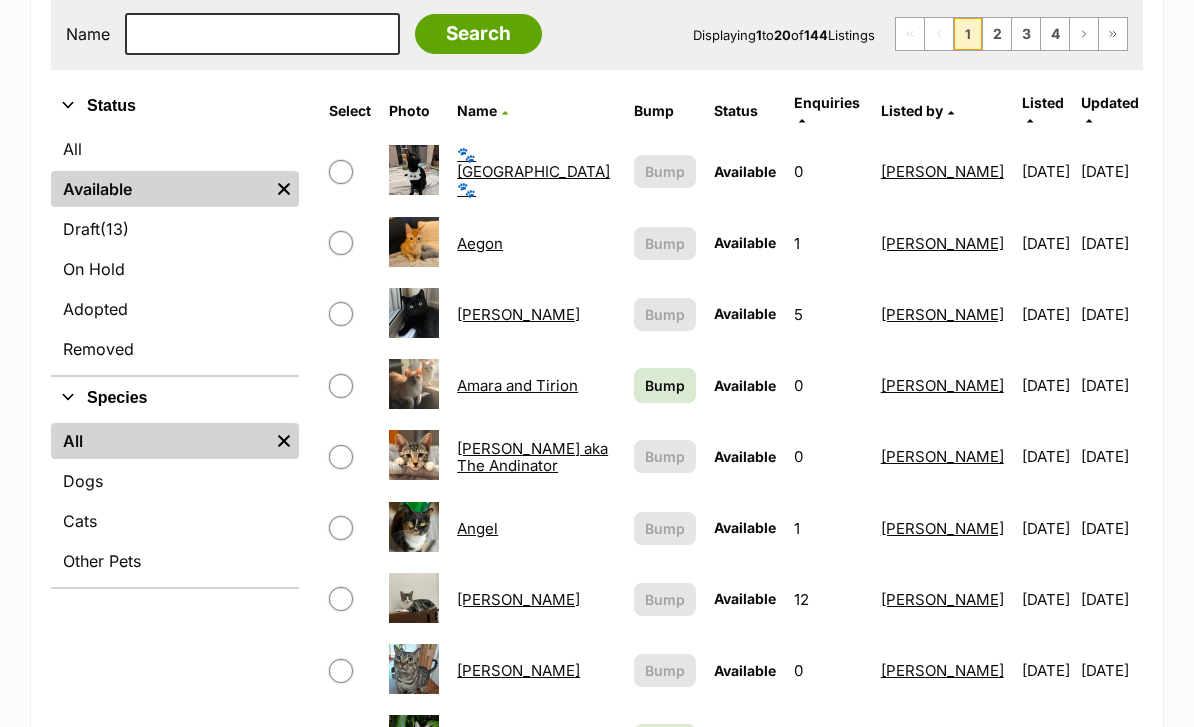 click on "Bump" at bounding box center (665, 385) 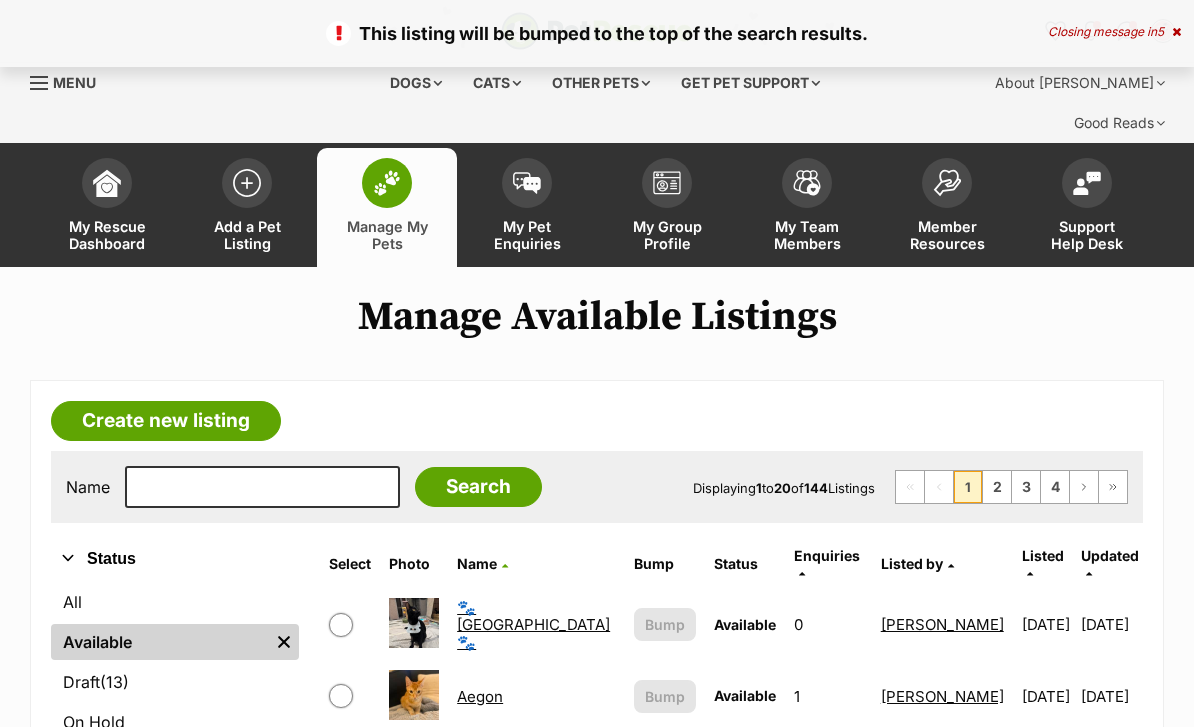 scroll, scrollTop: 158, scrollLeft: 0, axis: vertical 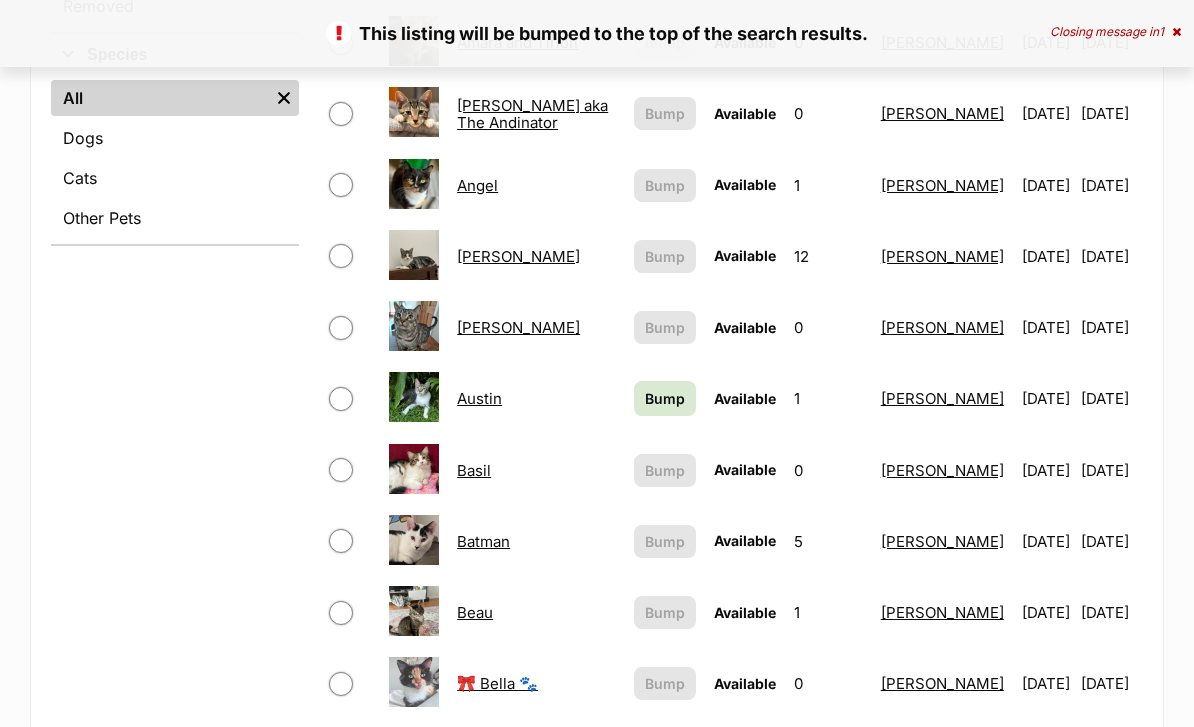 click on "Bump" at bounding box center [665, 398] 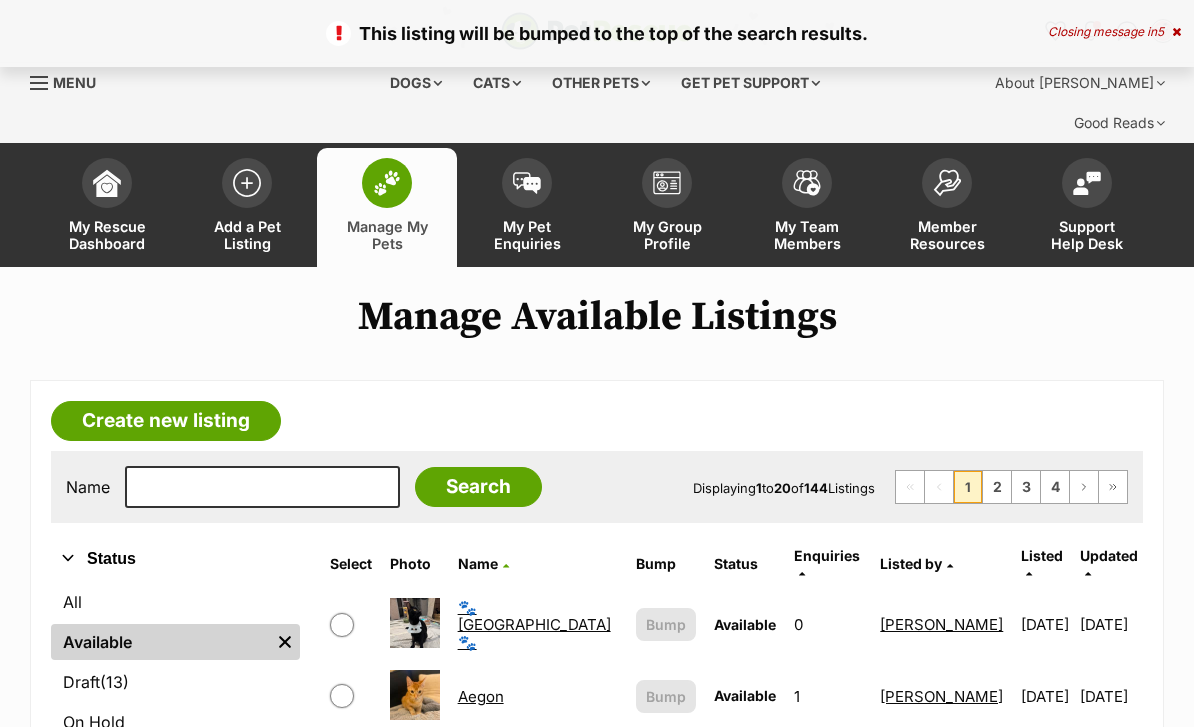 scroll, scrollTop: 135, scrollLeft: 0, axis: vertical 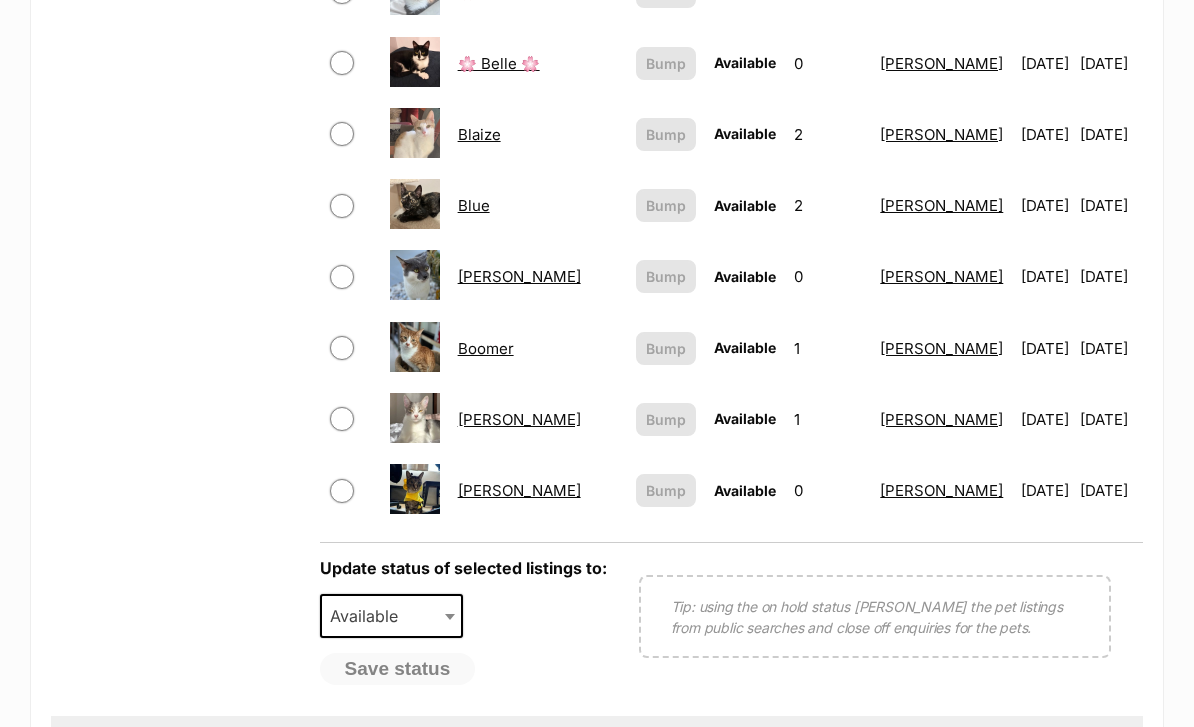 click on "2" at bounding box center (997, 748) 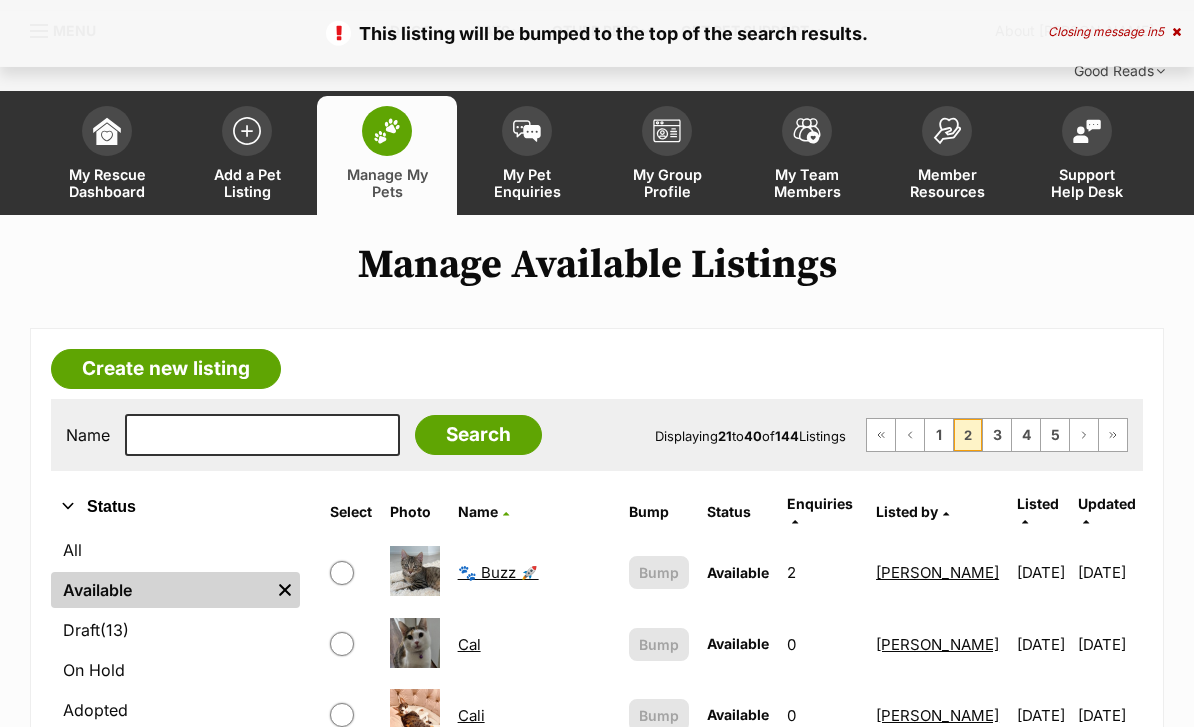 scroll, scrollTop: 0, scrollLeft: 0, axis: both 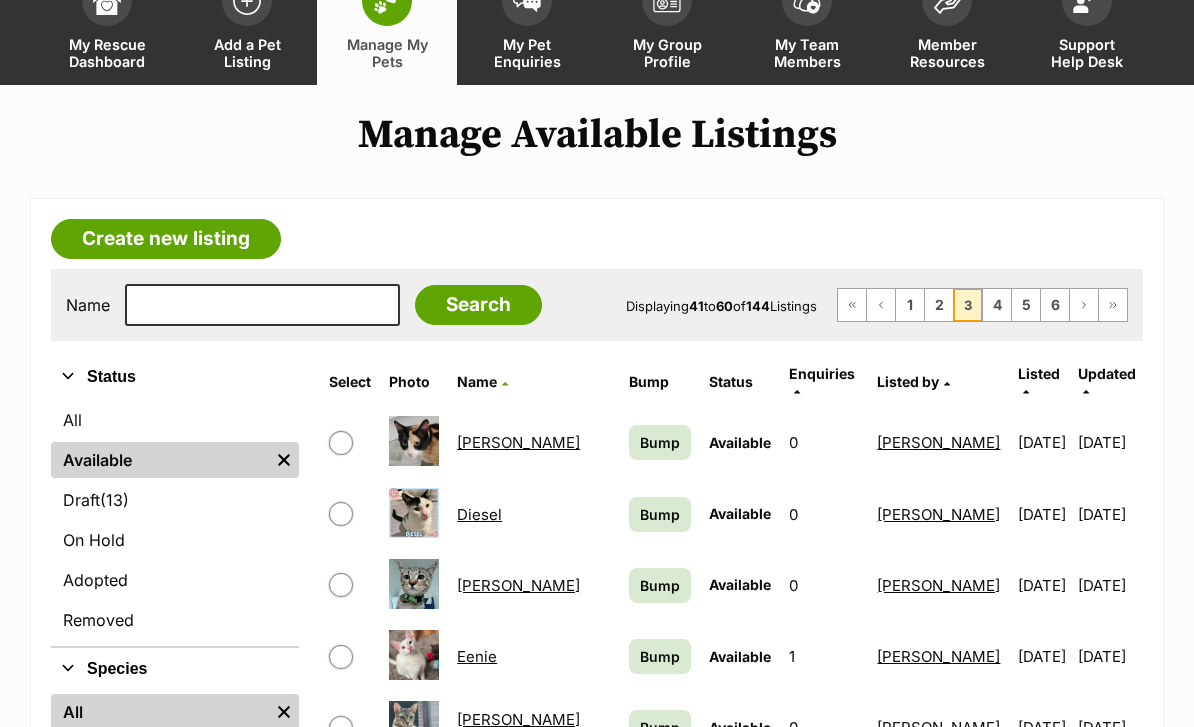 click on "Bump" at bounding box center (660, 442) 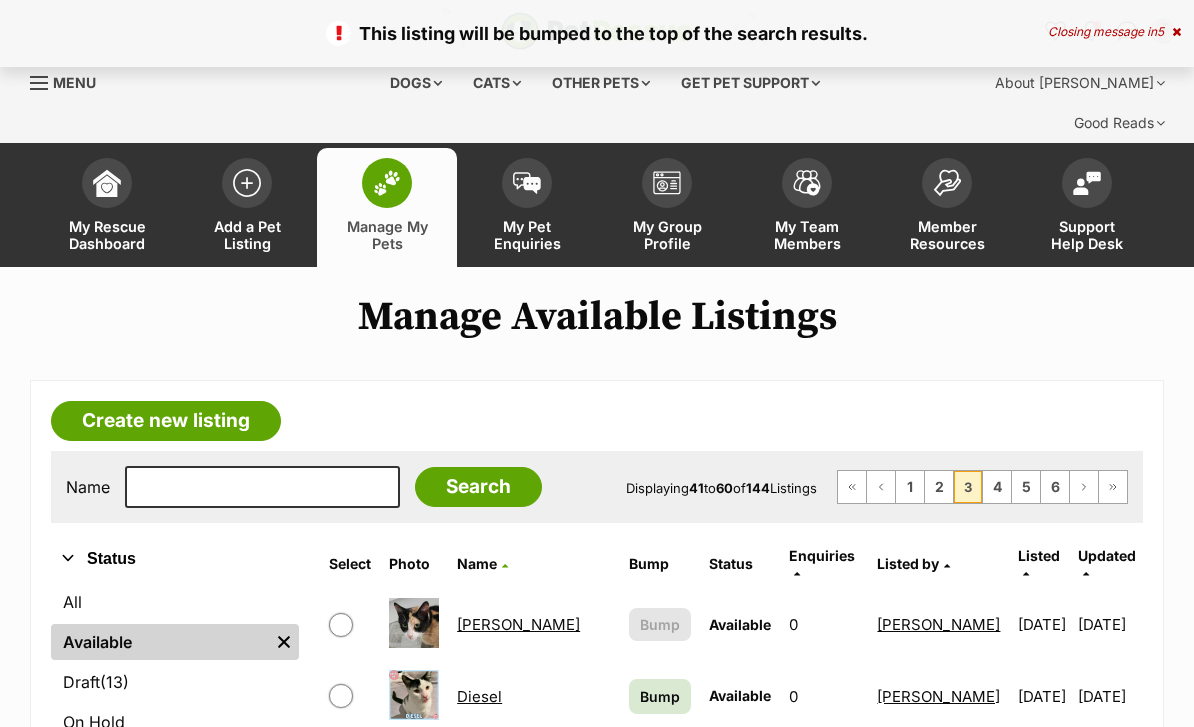 scroll, scrollTop: 0, scrollLeft: 0, axis: both 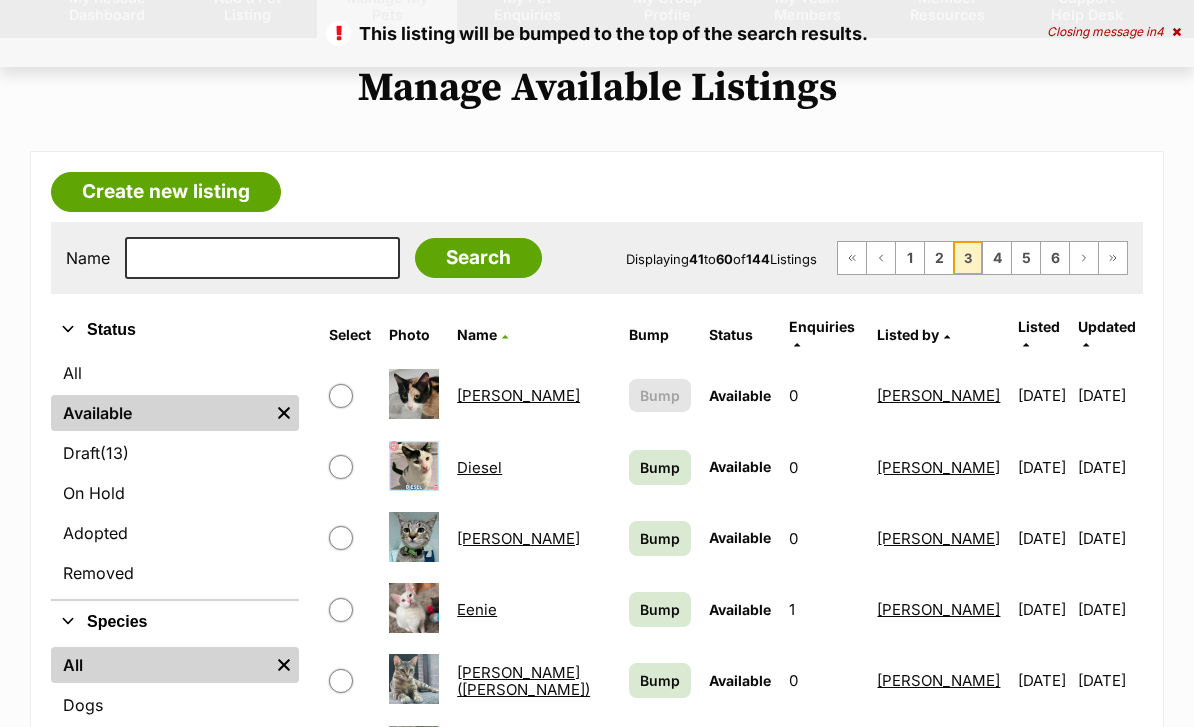 click on "Bump" at bounding box center [660, 467] 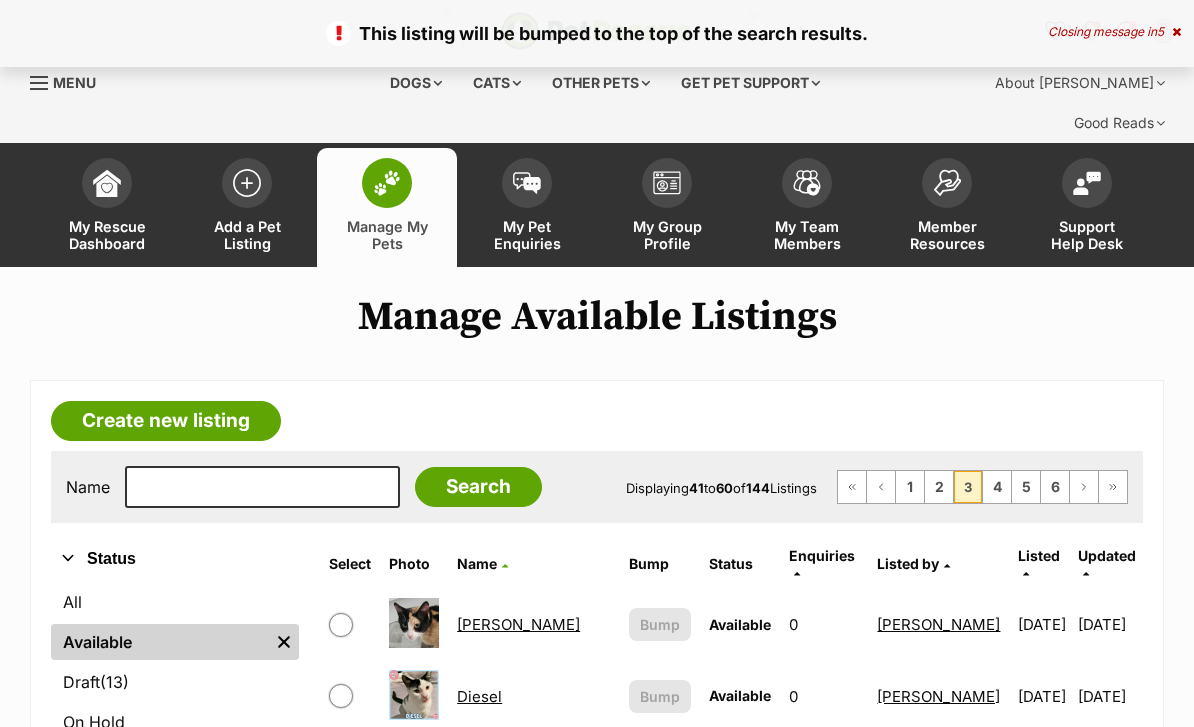 scroll, scrollTop: 0, scrollLeft: 0, axis: both 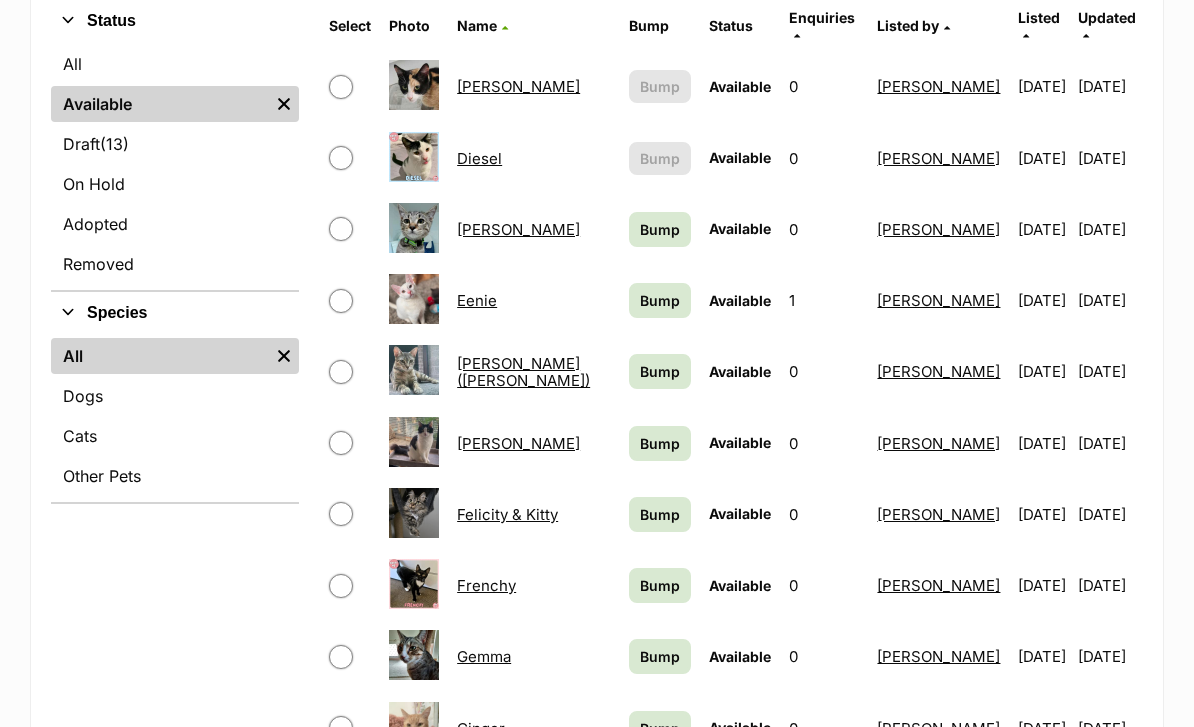 click on "Bump" at bounding box center [660, 443] 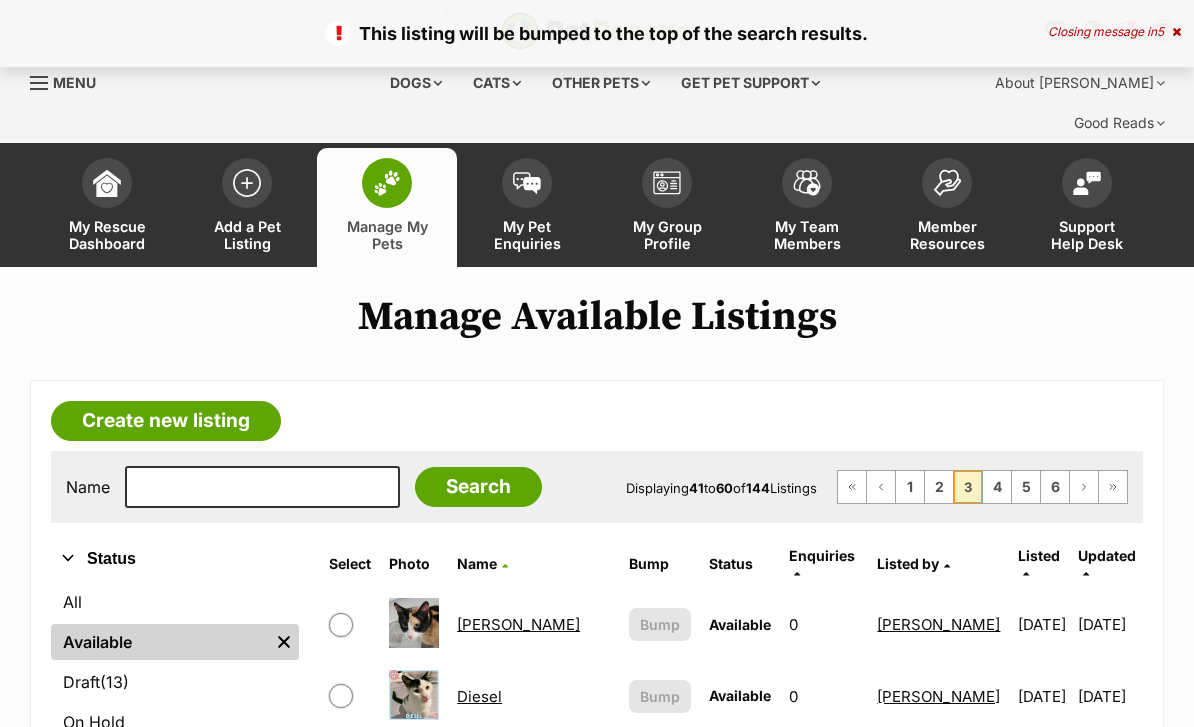 scroll, scrollTop: 121, scrollLeft: 0, axis: vertical 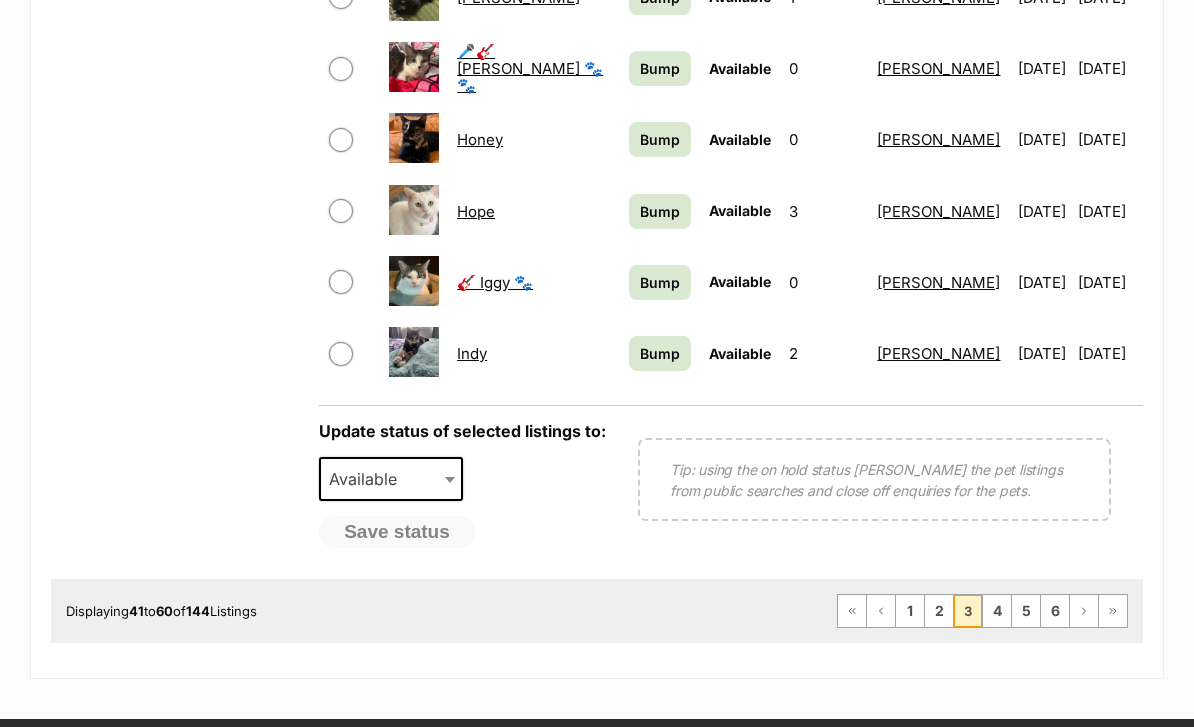 click on "4" at bounding box center [997, 612] 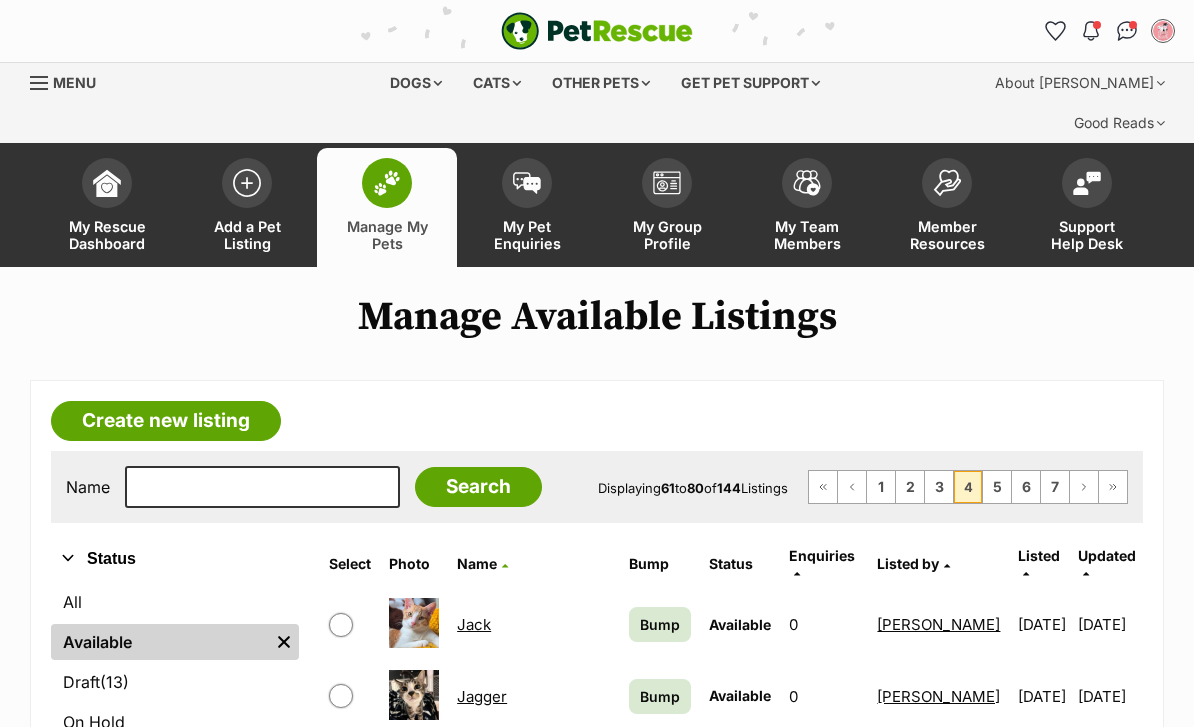 scroll, scrollTop: 0, scrollLeft: 0, axis: both 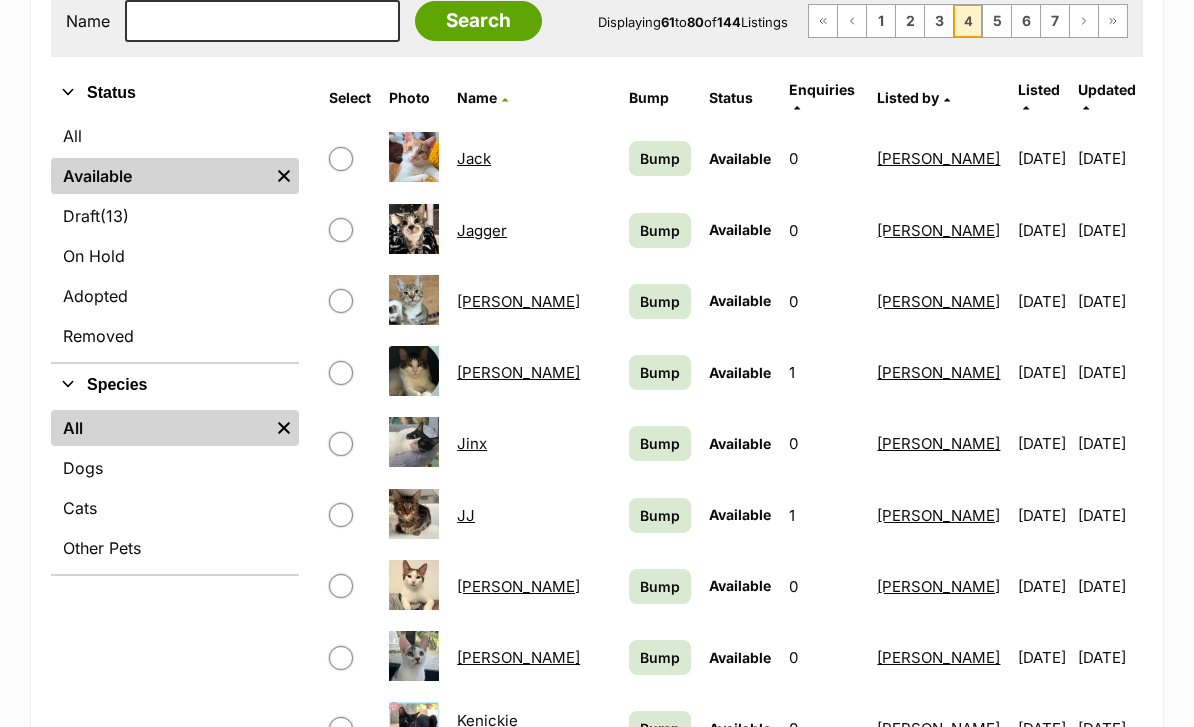 click on "Bump" at bounding box center (660, 515) 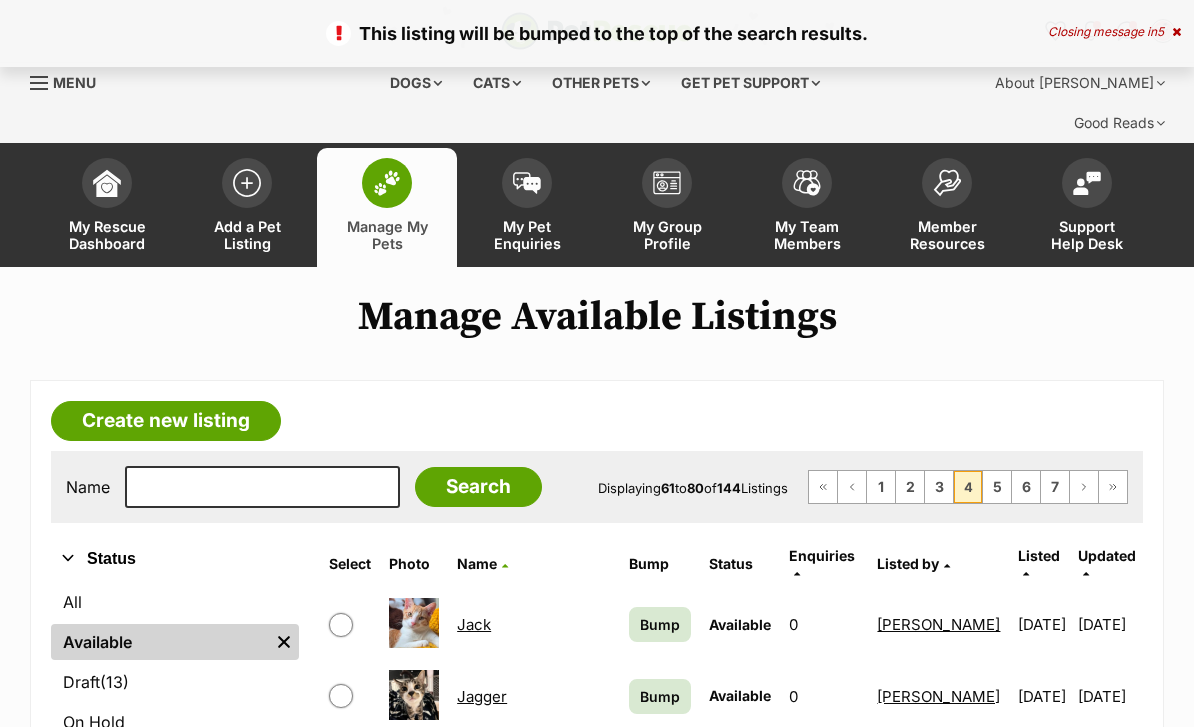 scroll, scrollTop: 0, scrollLeft: 0, axis: both 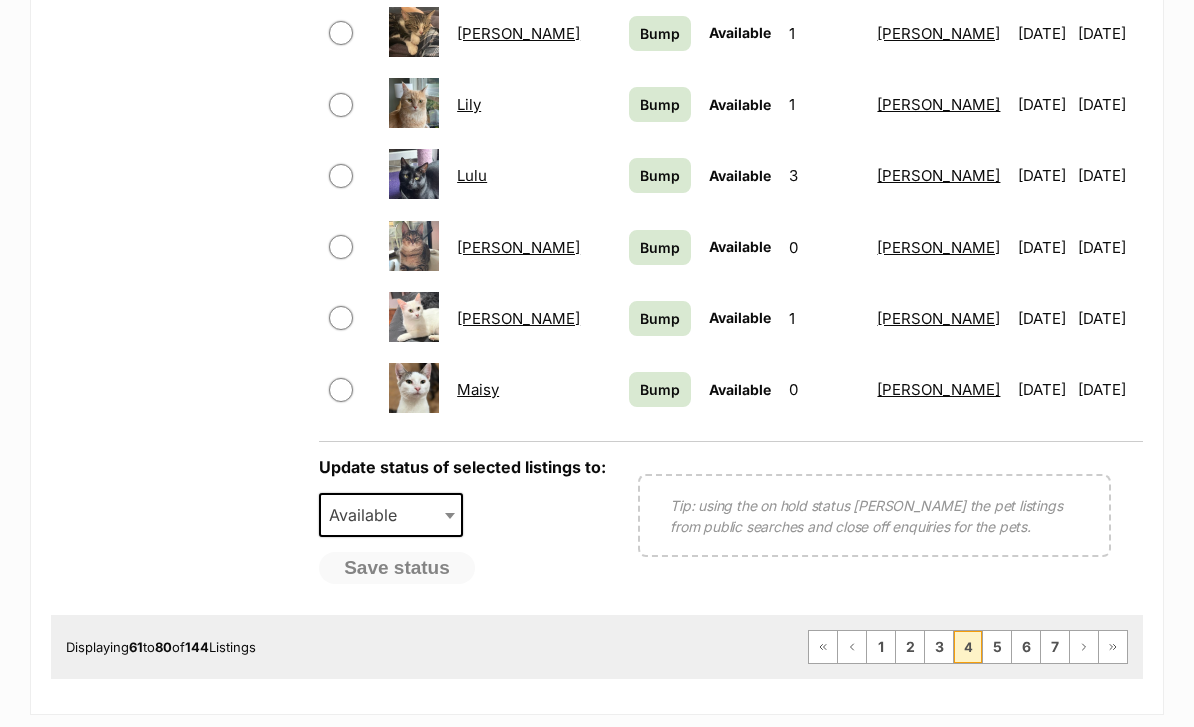 click on "5" at bounding box center (997, 647) 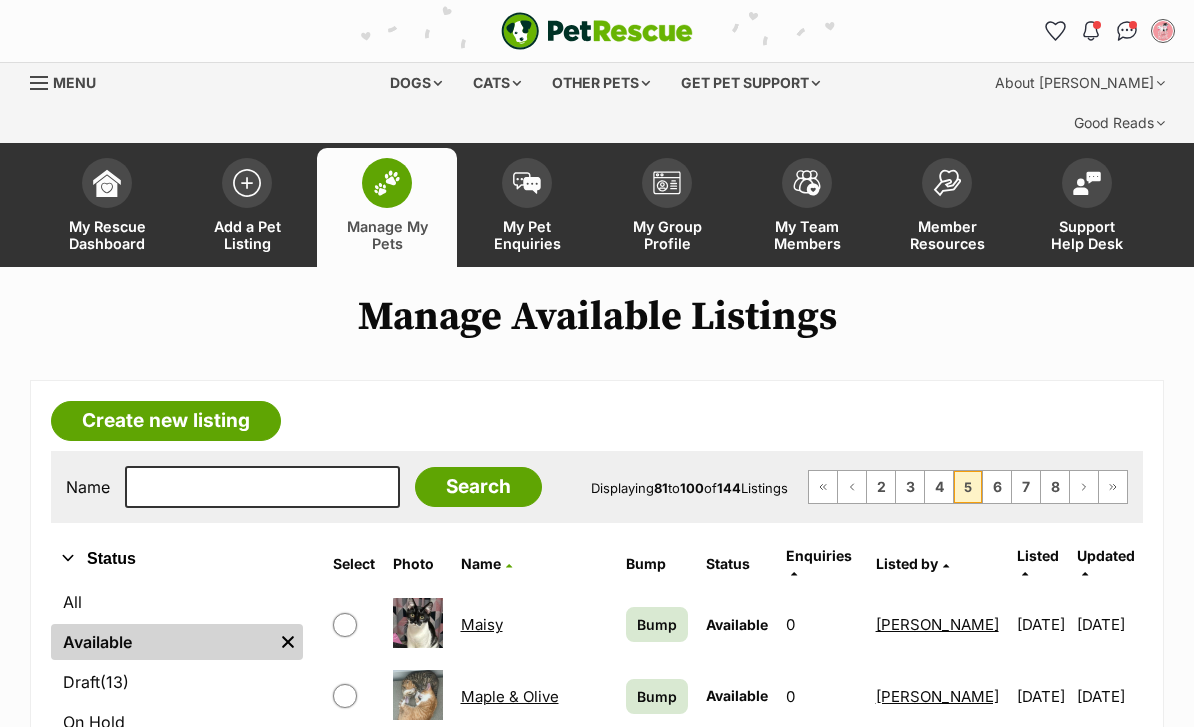 scroll, scrollTop: 117, scrollLeft: 0, axis: vertical 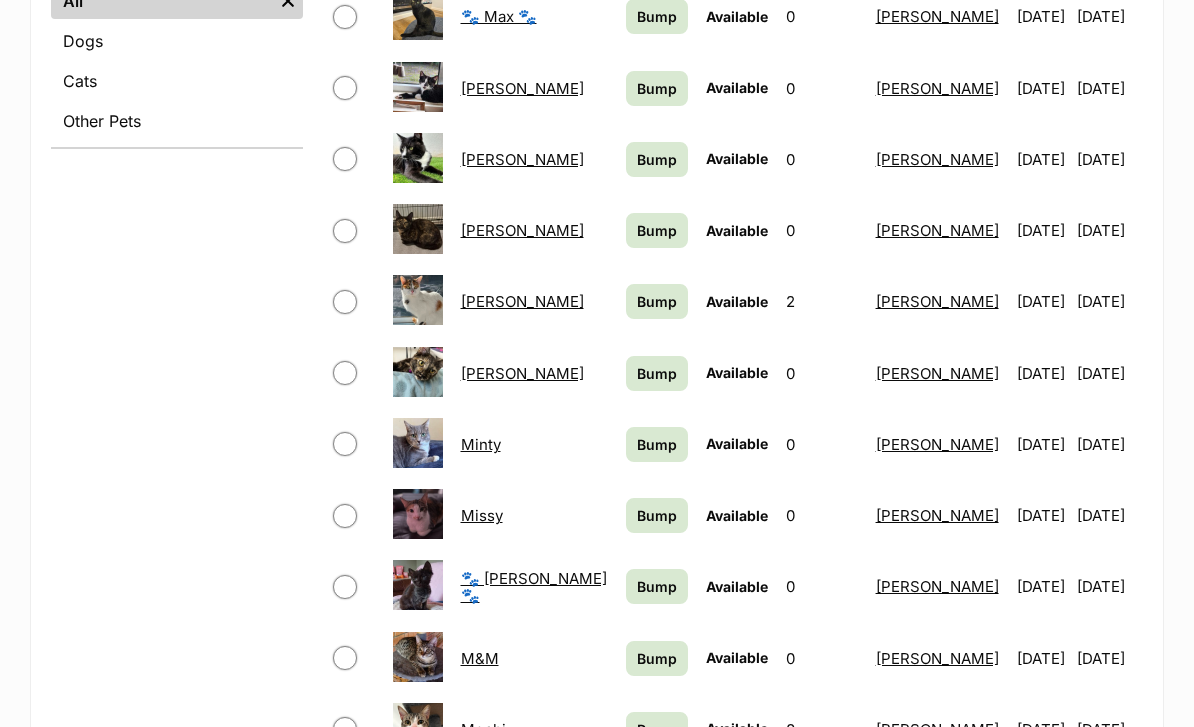 click on "Bump" at bounding box center [657, 373] 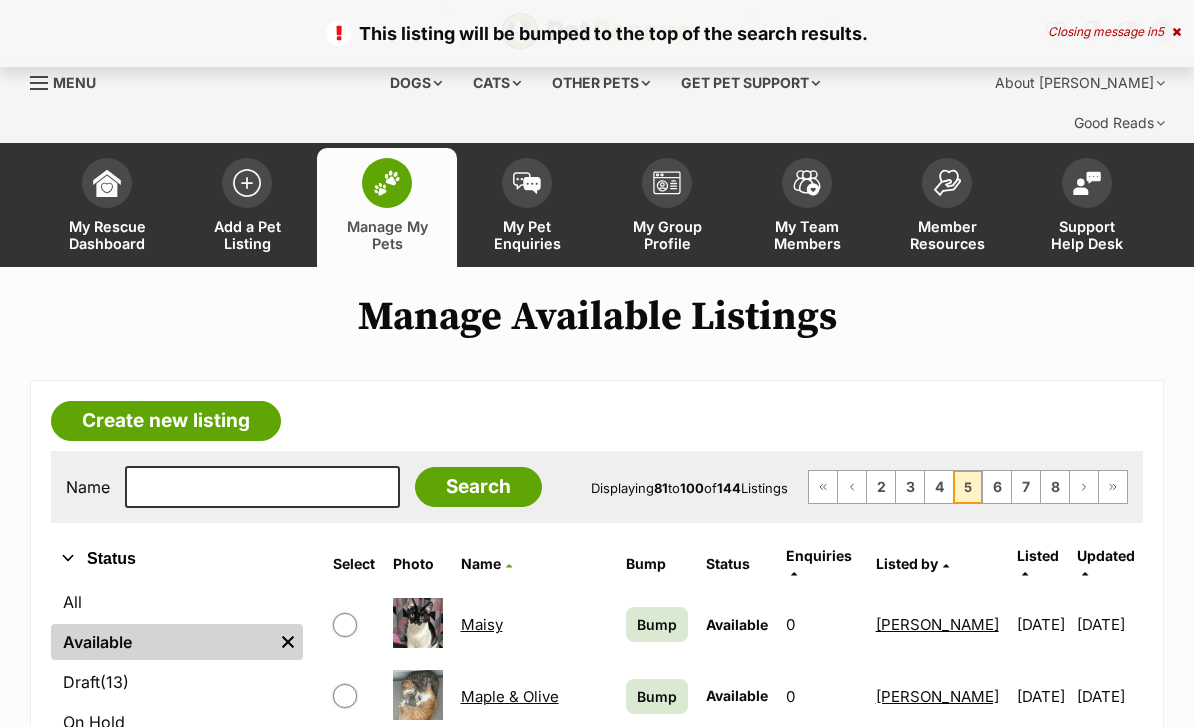 scroll, scrollTop: 0, scrollLeft: 0, axis: both 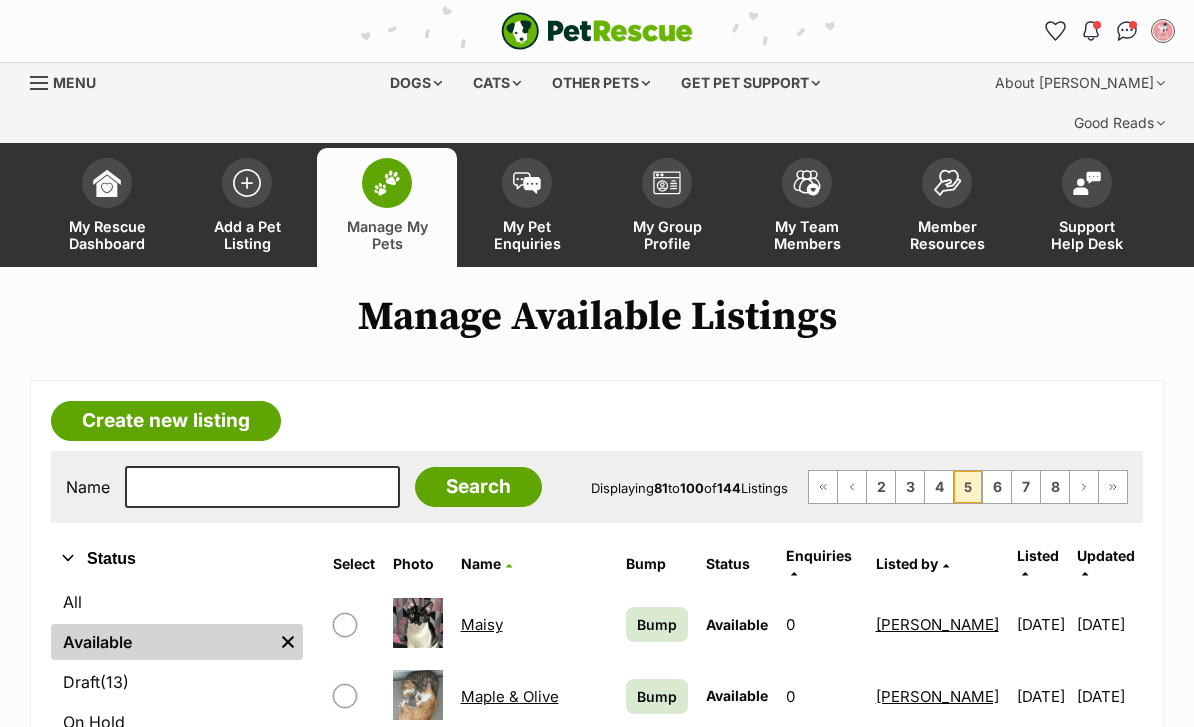 click at bounding box center [247, 183] 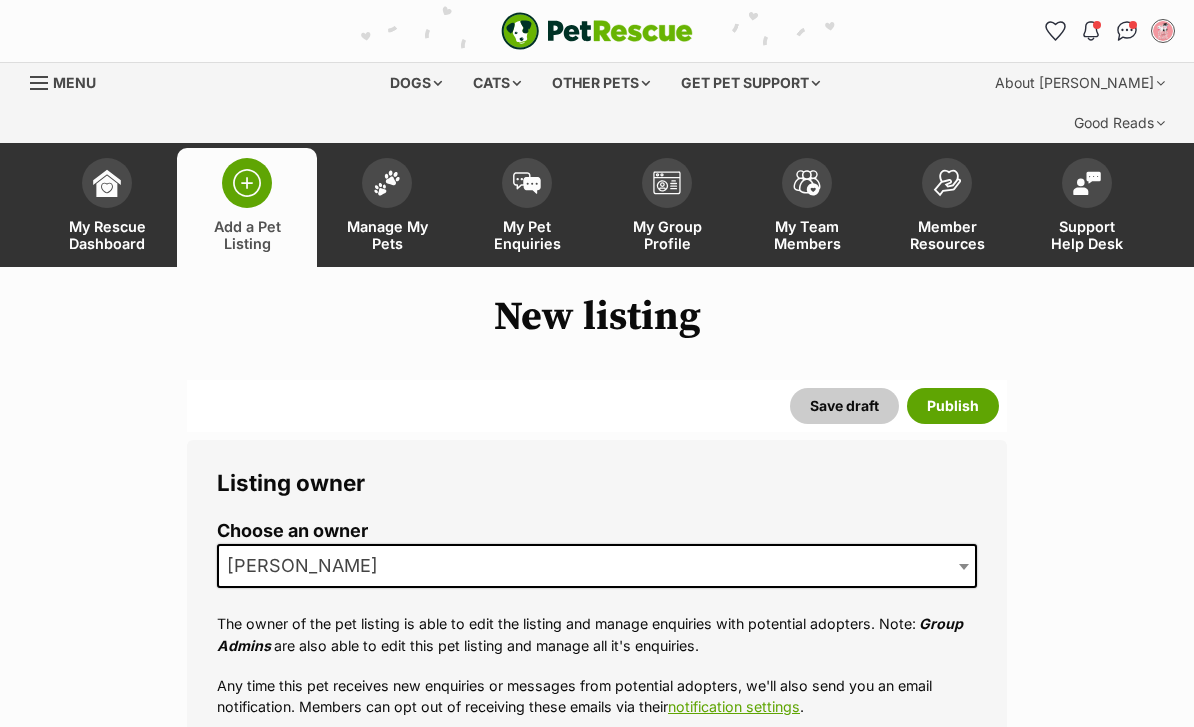 scroll, scrollTop: 0, scrollLeft: 0, axis: both 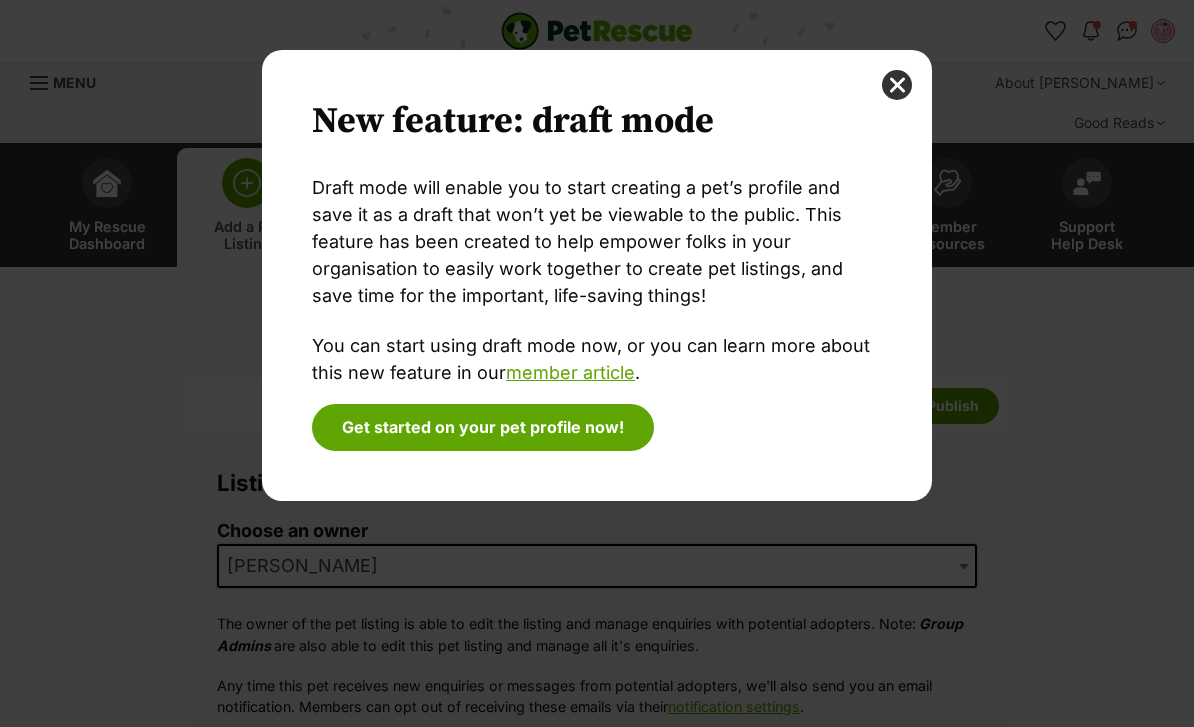 click at bounding box center [897, 85] 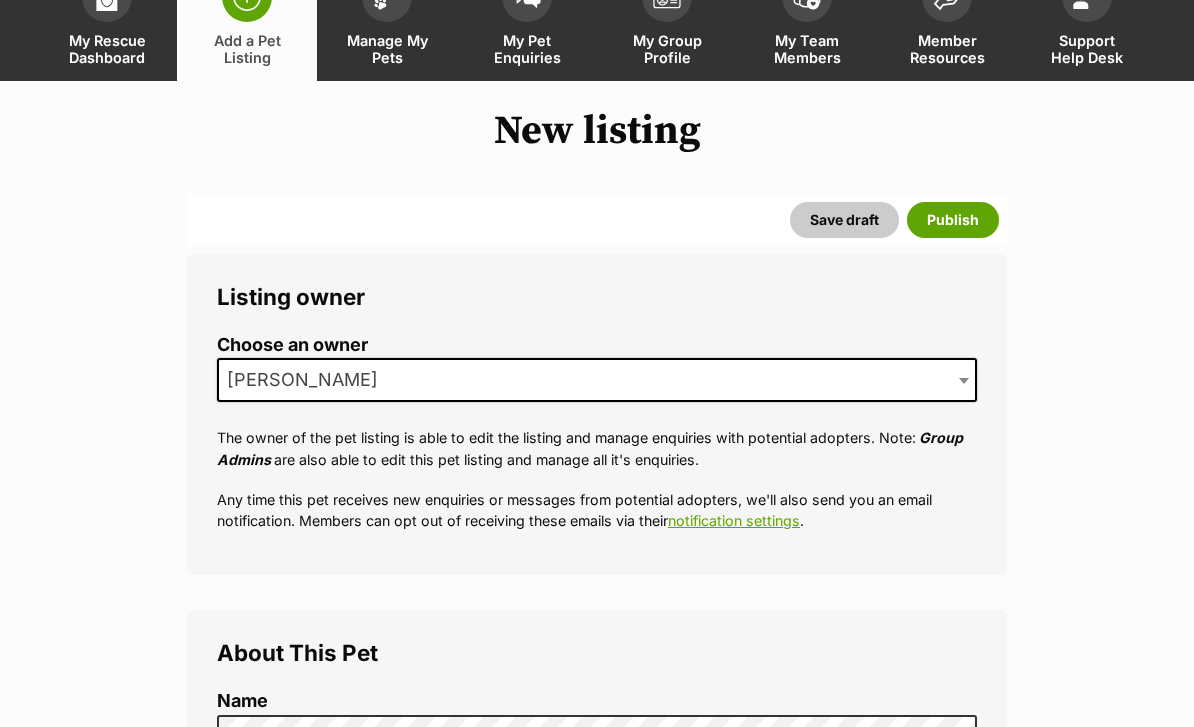 click at bounding box center [964, 382] 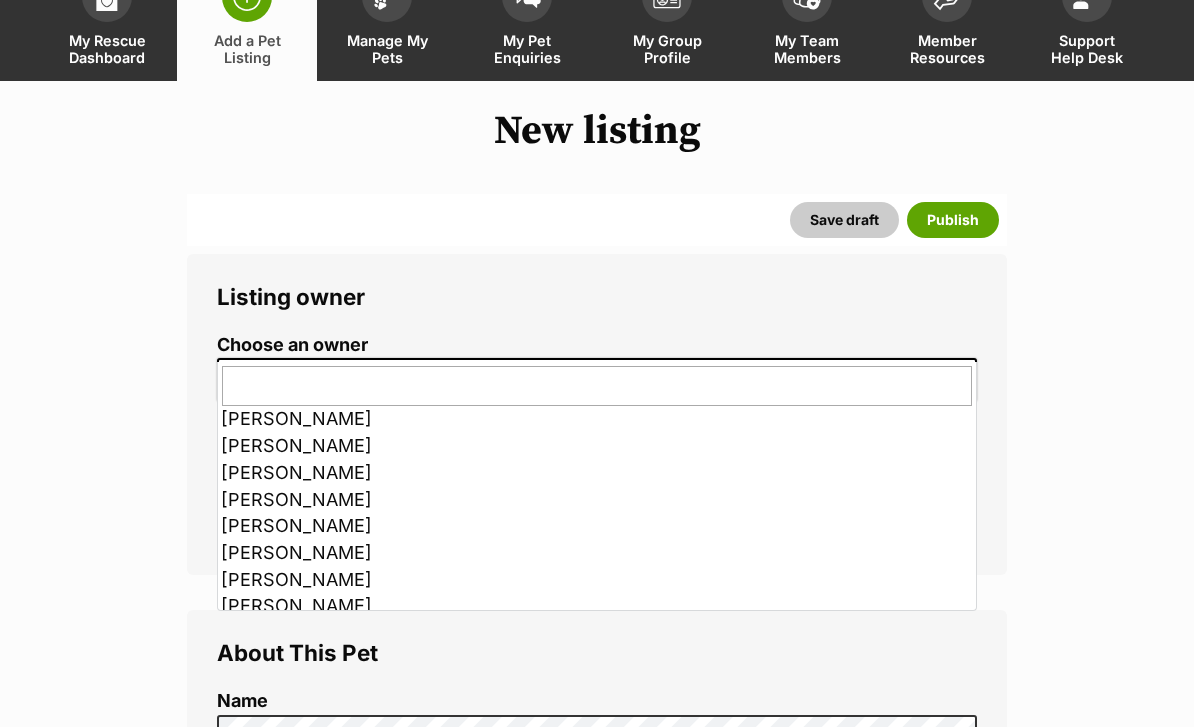 scroll, scrollTop: 43, scrollLeft: 0, axis: vertical 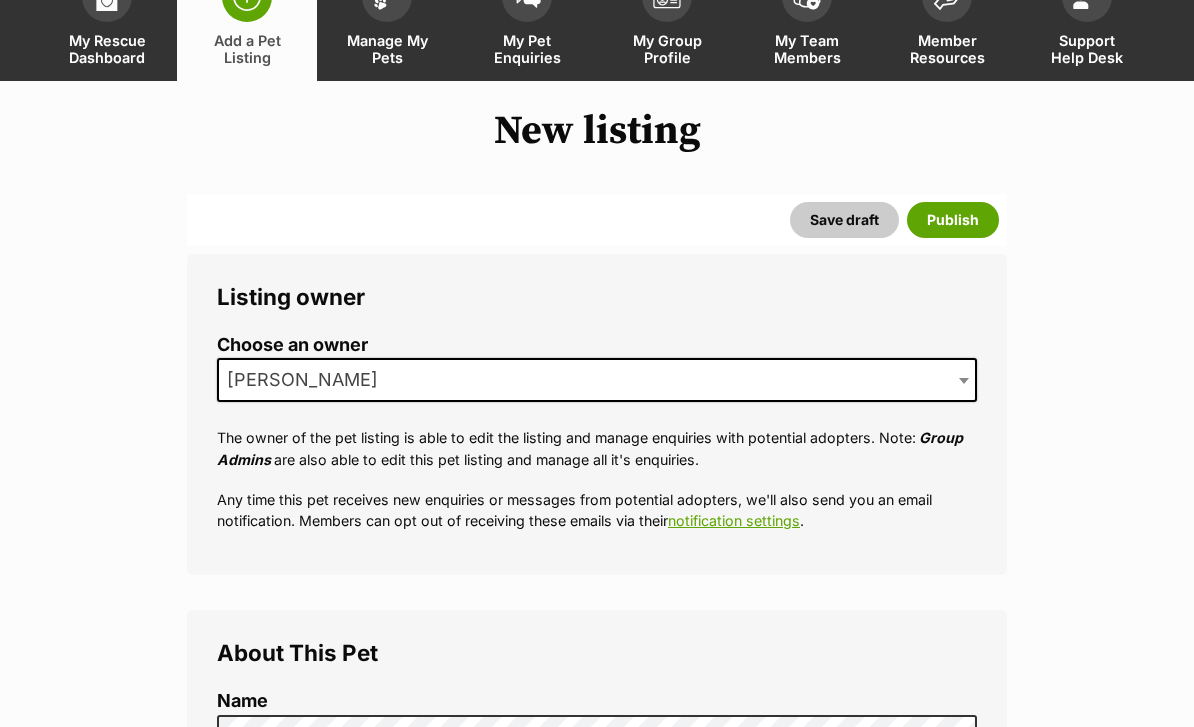 click on "Kiki Bermudez" at bounding box center (597, 380) 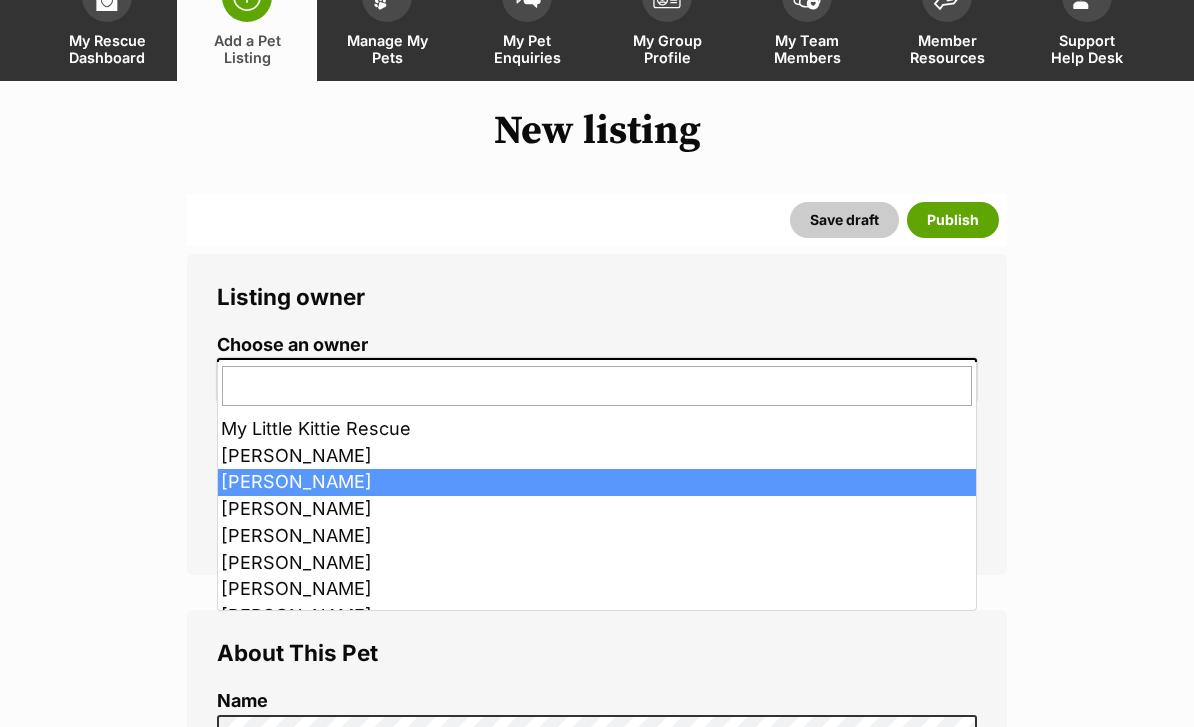 click on "About This Pet Name
Henlo there, it looks like you might be using the pet name field to indicate that this pet is now on hold - we recommend updating the status to on hold from the listing page instead!
Every pet deserves a name. If you don’t know the pet’s name, make one up! It can be something simple and sweet like ‘Fluffy’, or get creative and have some fun with it. A name helps potential adopters connect with the pet.
Species
Best feature (optional)
The ‘Best Feature’ is a short phrase (25 characters or less) that summarises a positive feature or characteristic that will help the pet stand out - for example “Good with kids” or “I’m cat-friendly!” or “I love the car” etc. This appears below the pet’s name in the search results, and on the pet’s profile page.
Personality 8000  characters remaining
How to write a great pet profile  for more tips and our  Pet Listing Rules  for more info.
Generate a profile using AI
Beta
here" at bounding box center (597, 1450) 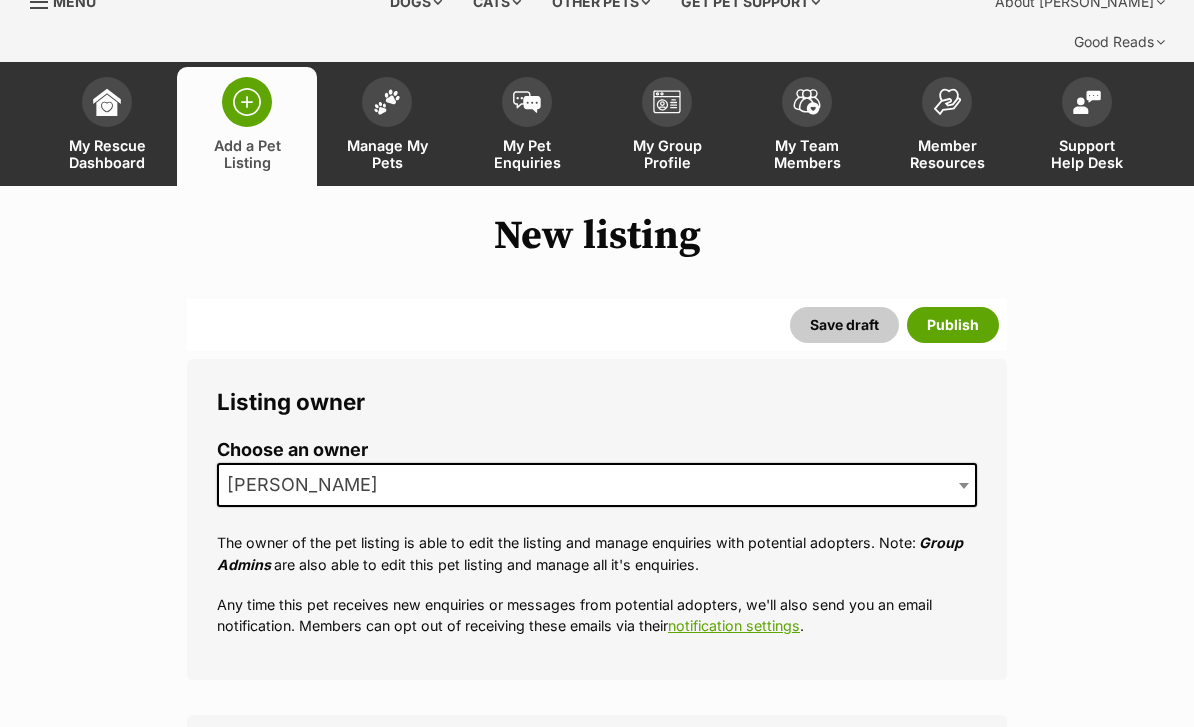 scroll, scrollTop: 0, scrollLeft: 0, axis: both 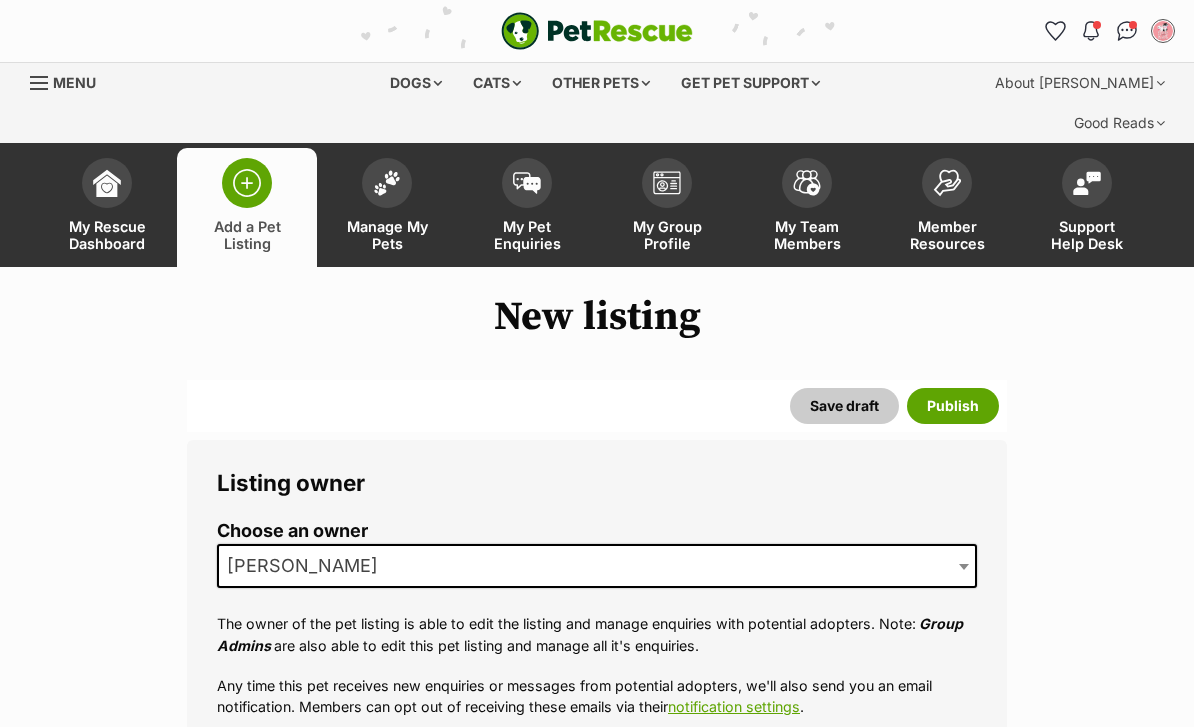 click on "Kiki Bermudez" at bounding box center [597, 566] 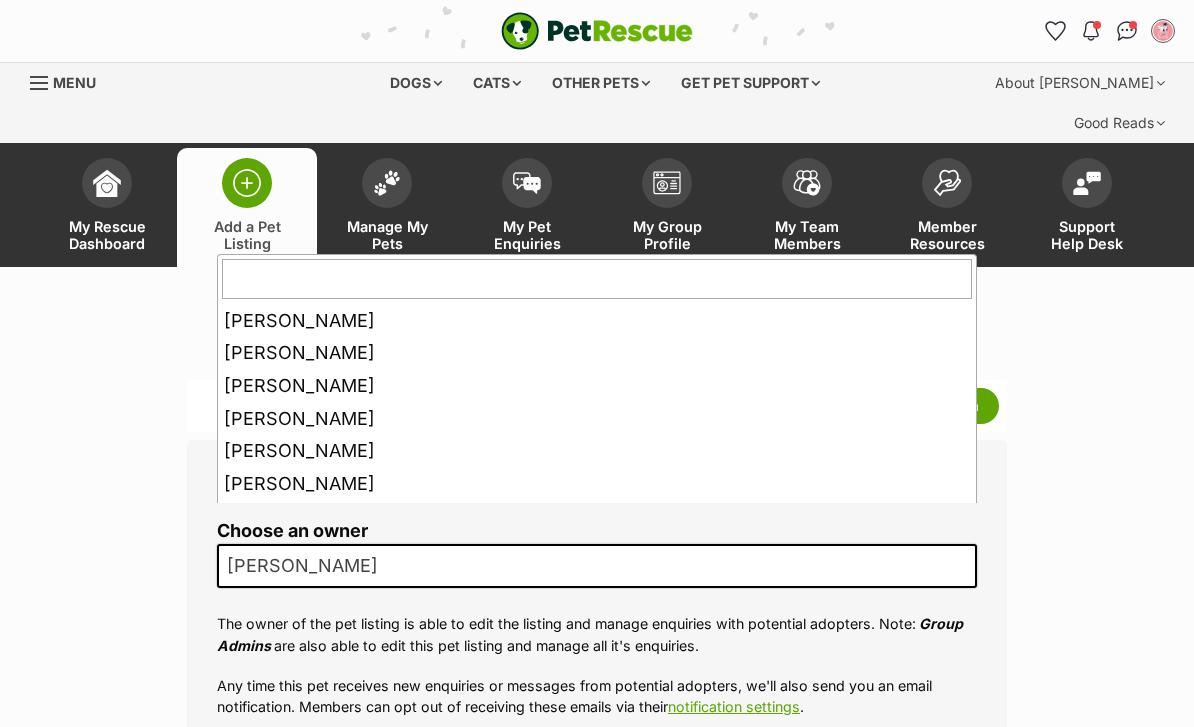 scroll, scrollTop: 281, scrollLeft: 0, axis: vertical 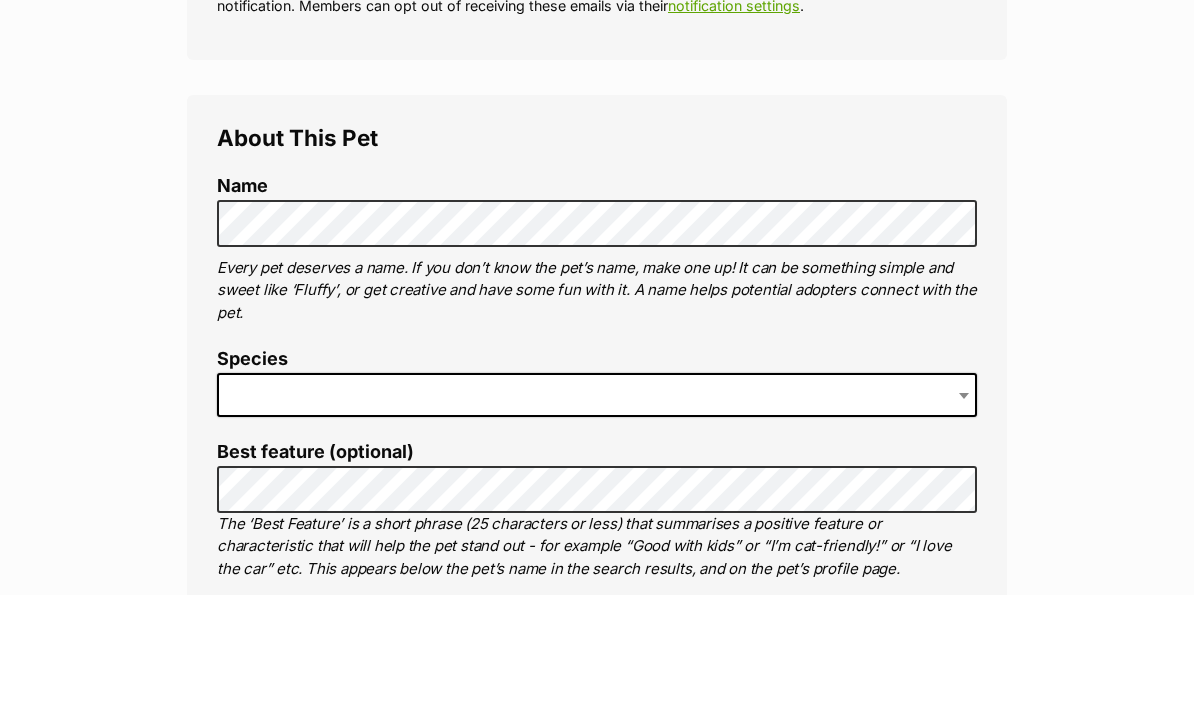 click on "New listing
Listing owner Choose an owner Belinda Bryan
The owner of the pet listing is able to edit the listing and manage enquiries with potential adopters. Note:
Group Admins
are also able to edit this pet listing and manage all it's enquiries.
Any time this pet receives new enquiries or messages from potential adopters, we'll also send you an email notification. Members can opt out of receiving these emails via their
notification settings .
About This Pet Name
Henlo there, it looks like you might be using the pet name field to indicate that this pet is now on hold - we recommend updating the status to on hold from the listing page instead!
Every pet deserves a name. If you don’t know the pet’s name, make one up! It can be something simple and sweet like ‘Fluffy’, or get creative and have some fun with it. A name helps potential adopters connect with the pet.
Species
Best feature (optional)
Personality 8000  characters remaining
Beta" at bounding box center (597, 3529) 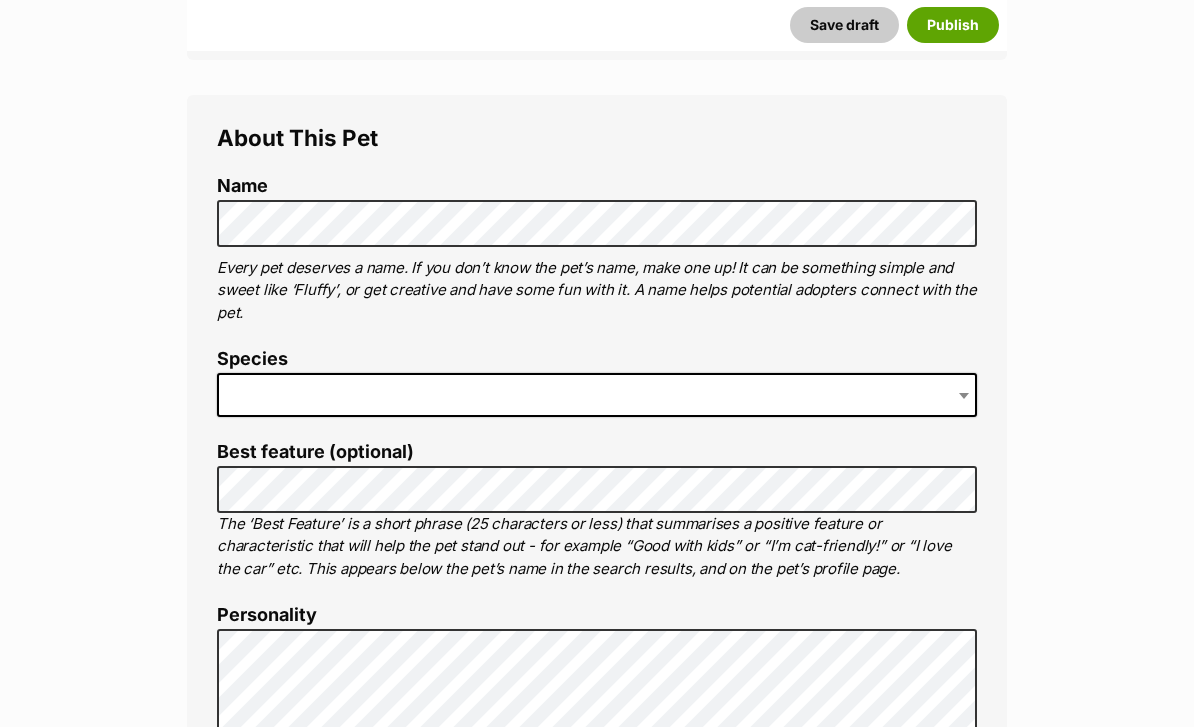 click at bounding box center (597, 395) 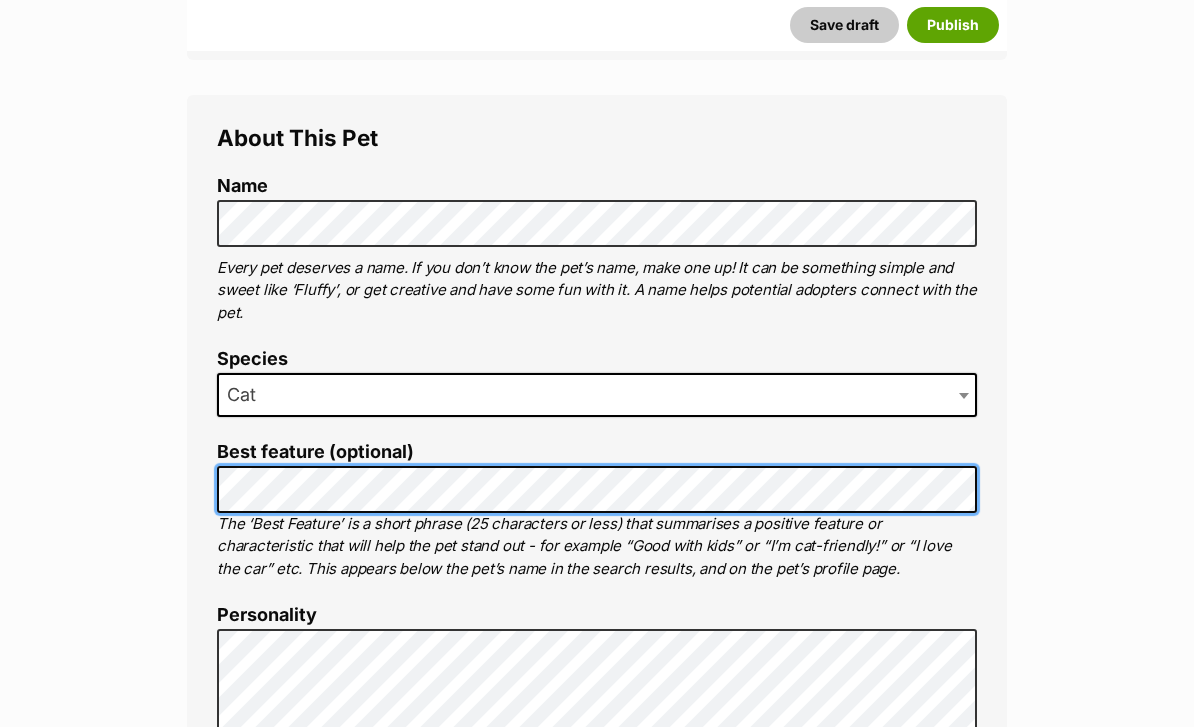 scroll, scrollTop: 700, scrollLeft: 0, axis: vertical 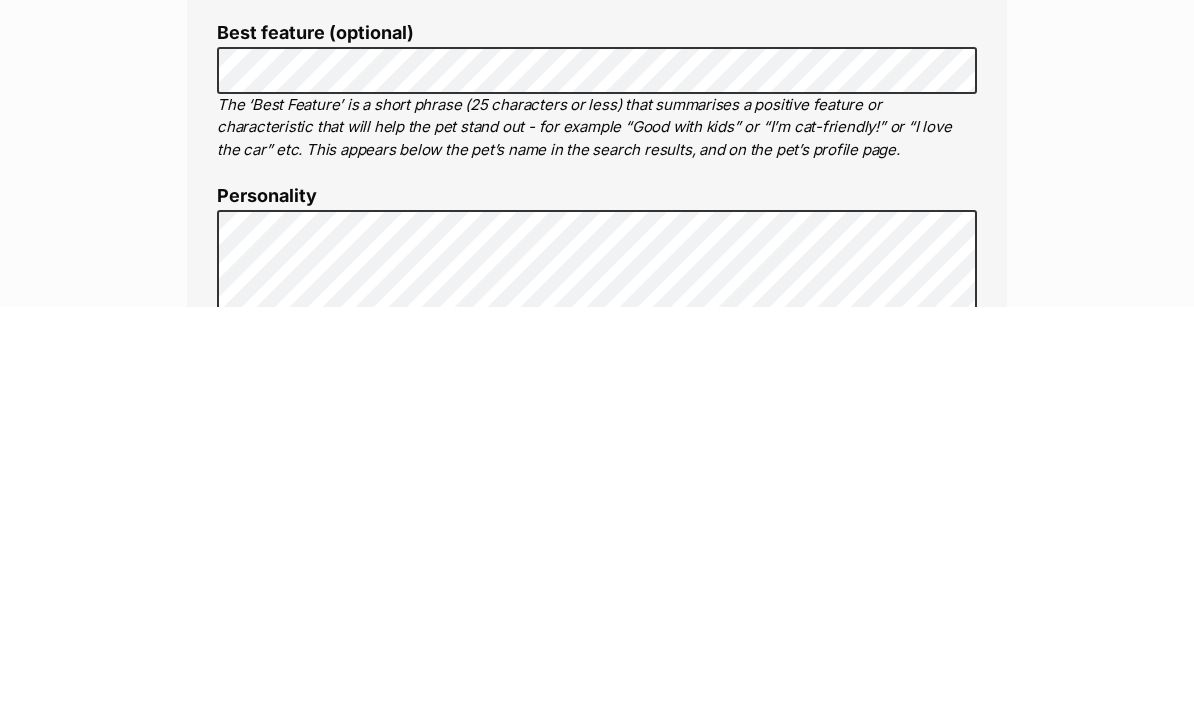 click on "New listing
Listing owner Choose an owner Belinda Bryan
The owner of the pet listing is able to edit the listing and manage enquiries with potential adopters. Note:
Group Admins
are also able to edit this pet listing and manage all it's enquiries.
Any time this pet receives new enquiries or messages from potential adopters, we'll also send you an email notification. Members can opt out of receiving these emails via their
notification settings .
About This Pet Name
Henlo there, it looks like you might be using the pet name field to indicate that this pet is now on hold - we recommend updating the status to on hold from the listing page instead!
Every pet deserves a name. If you don’t know the pet’s name, make one up! It can be something simple and sweet like ‘Fluffy’, or get creative and have some fun with it. A name helps potential adopters connect with the pet.
Species Cat
Best feature (optional)
Personality 8000  characters remaining" at bounding box center (597, 3754) 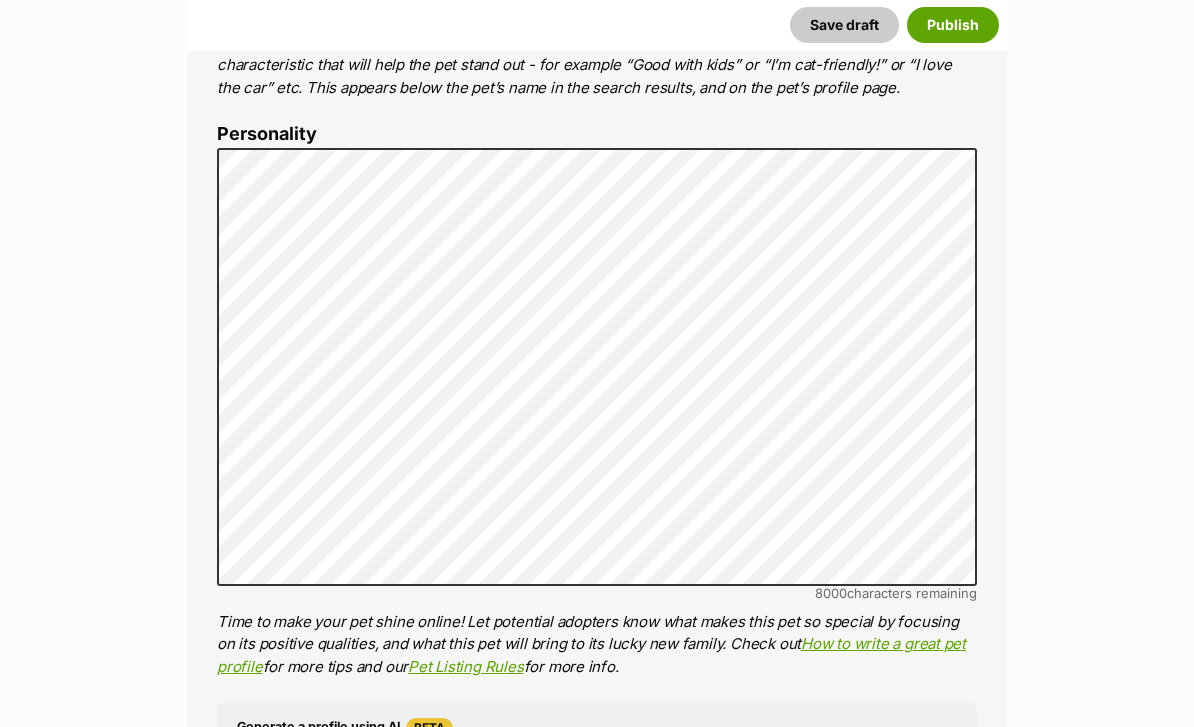 scroll, scrollTop: 1185, scrollLeft: 0, axis: vertical 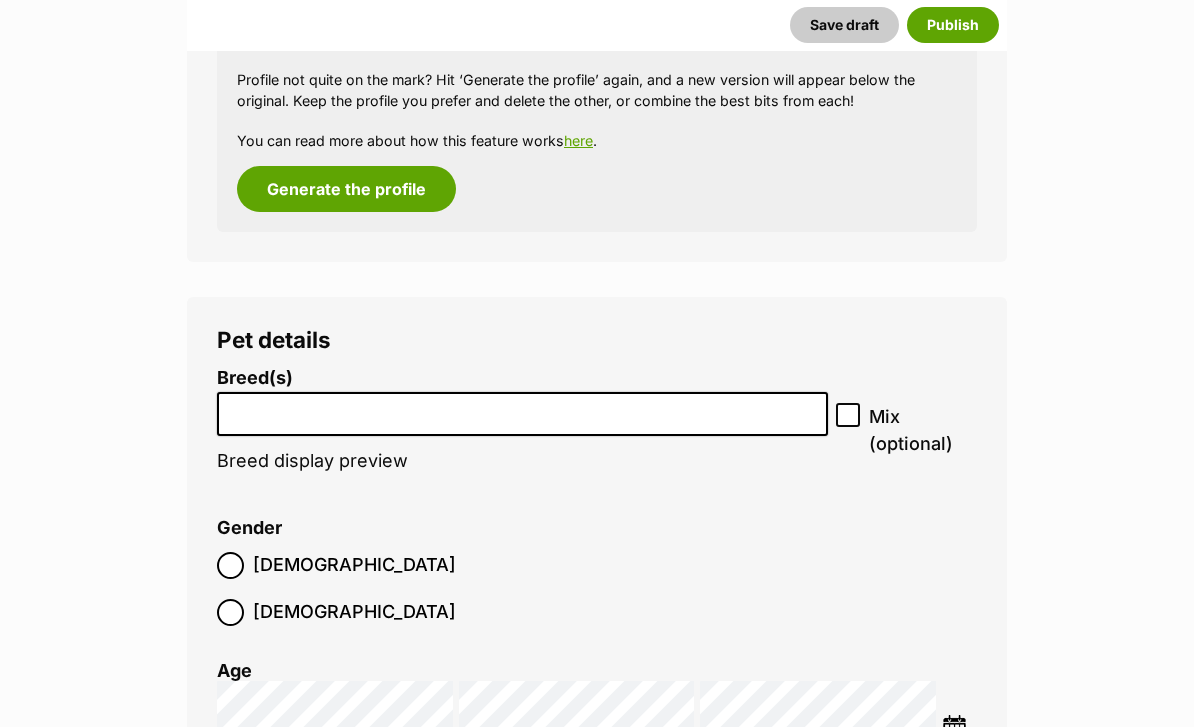 click at bounding box center [522, 409] 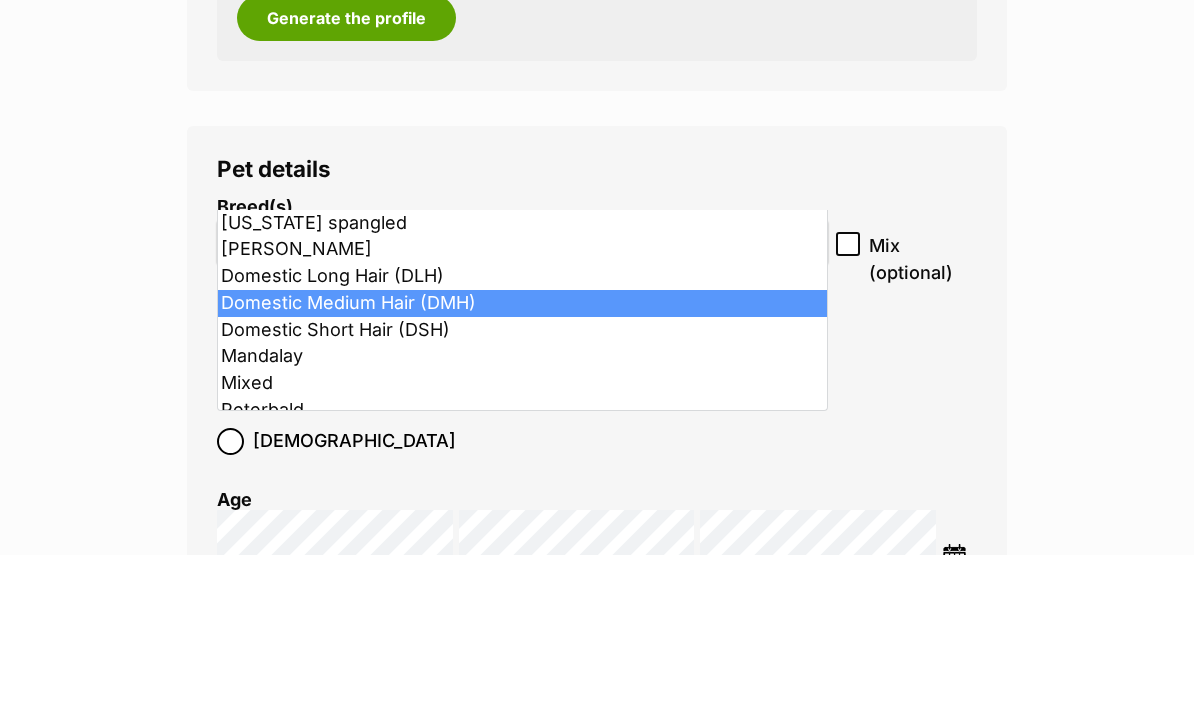 type on "d" 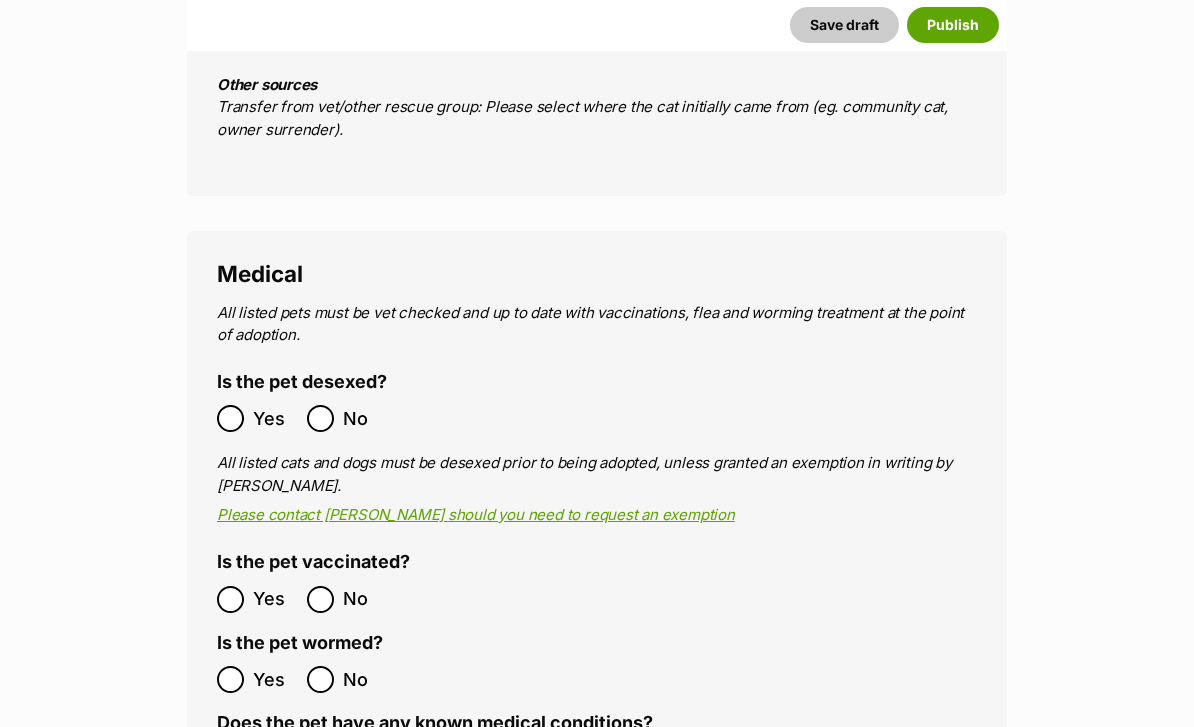 scroll, scrollTop: 3512, scrollLeft: 0, axis: vertical 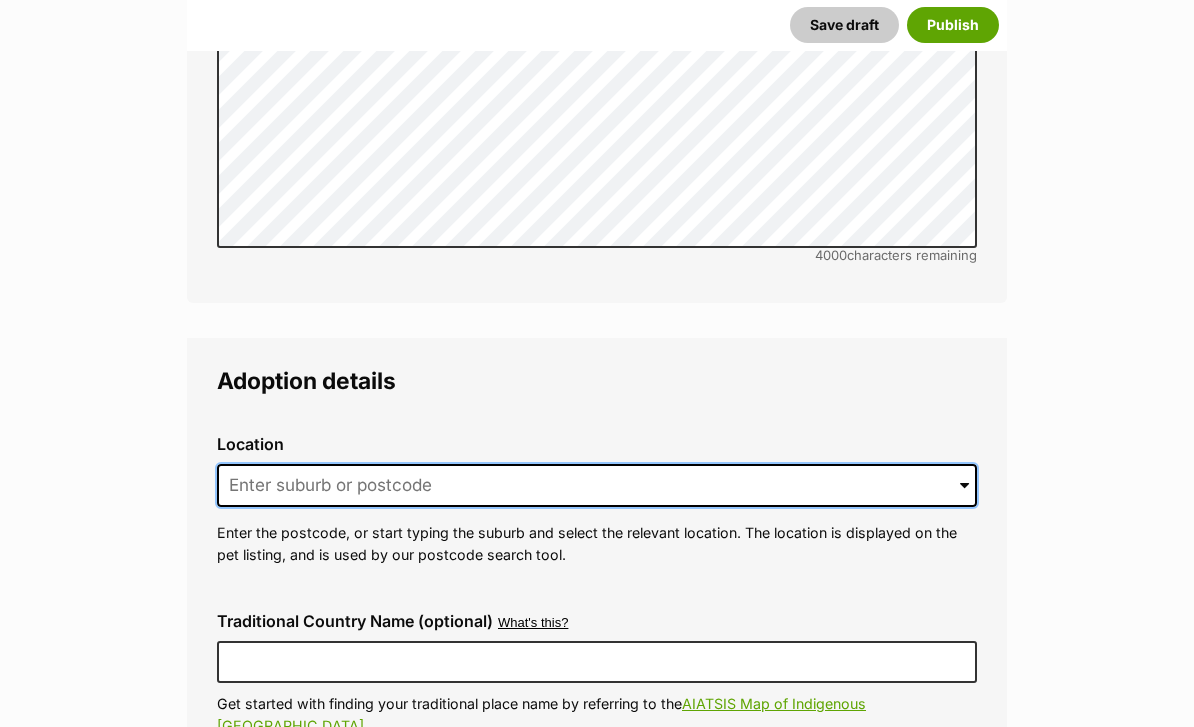 click at bounding box center [597, 487] 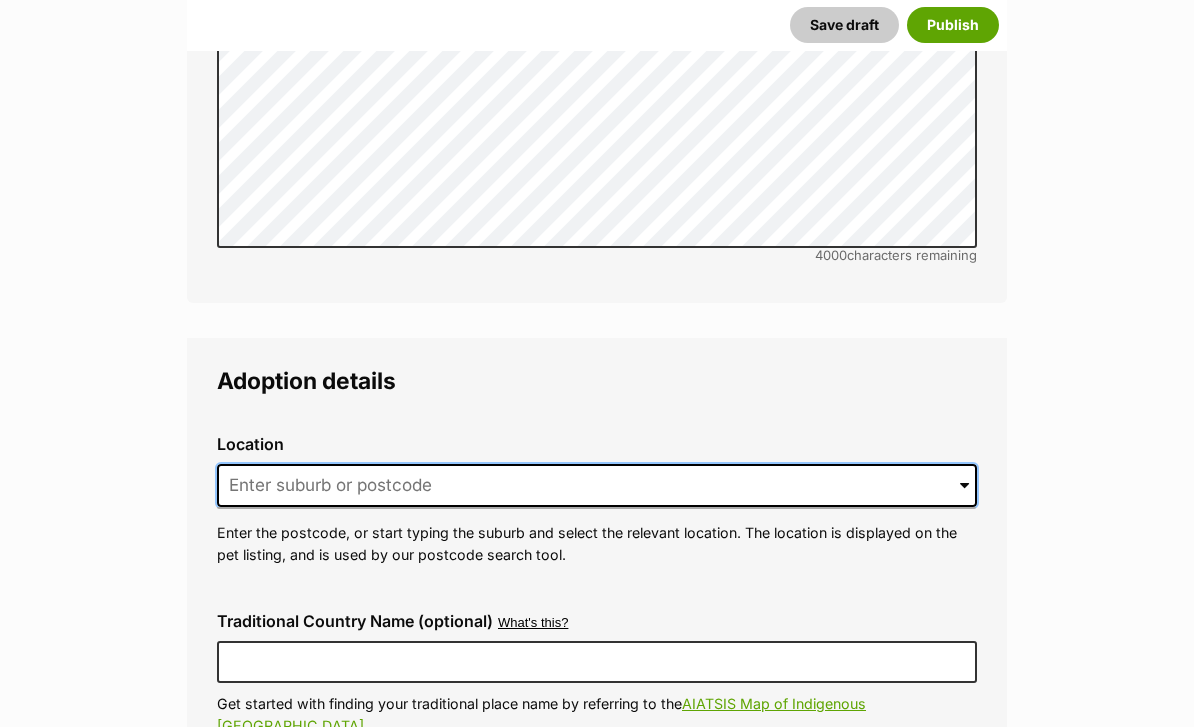 scroll, scrollTop: 4608, scrollLeft: 0, axis: vertical 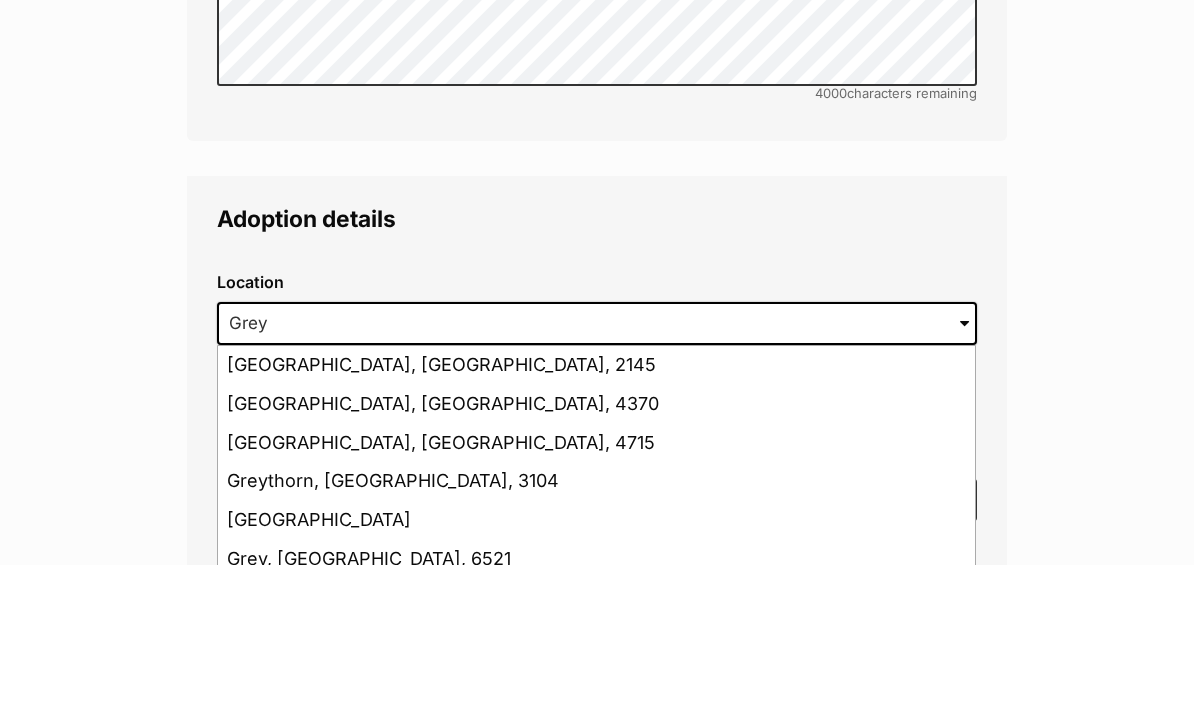 click on "Greystanes, New South Wales, 2145" at bounding box center (596, 528) 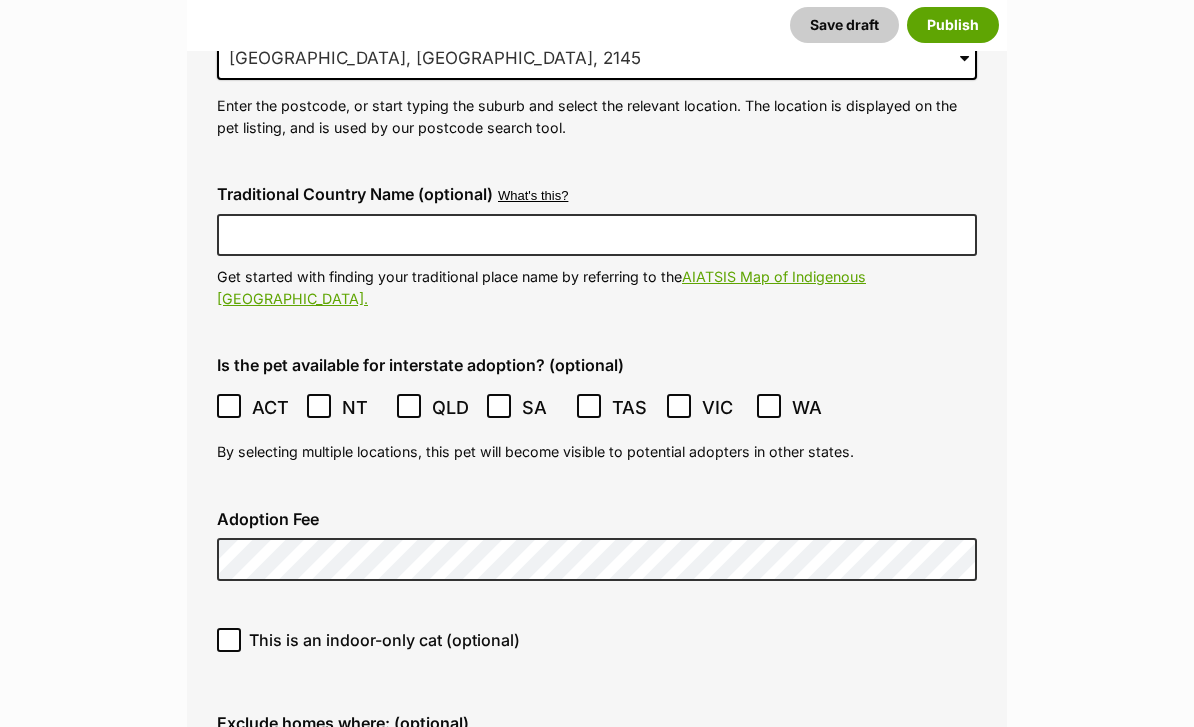 scroll, scrollTop: 5036, scrollLeft: 0, axis: vertical 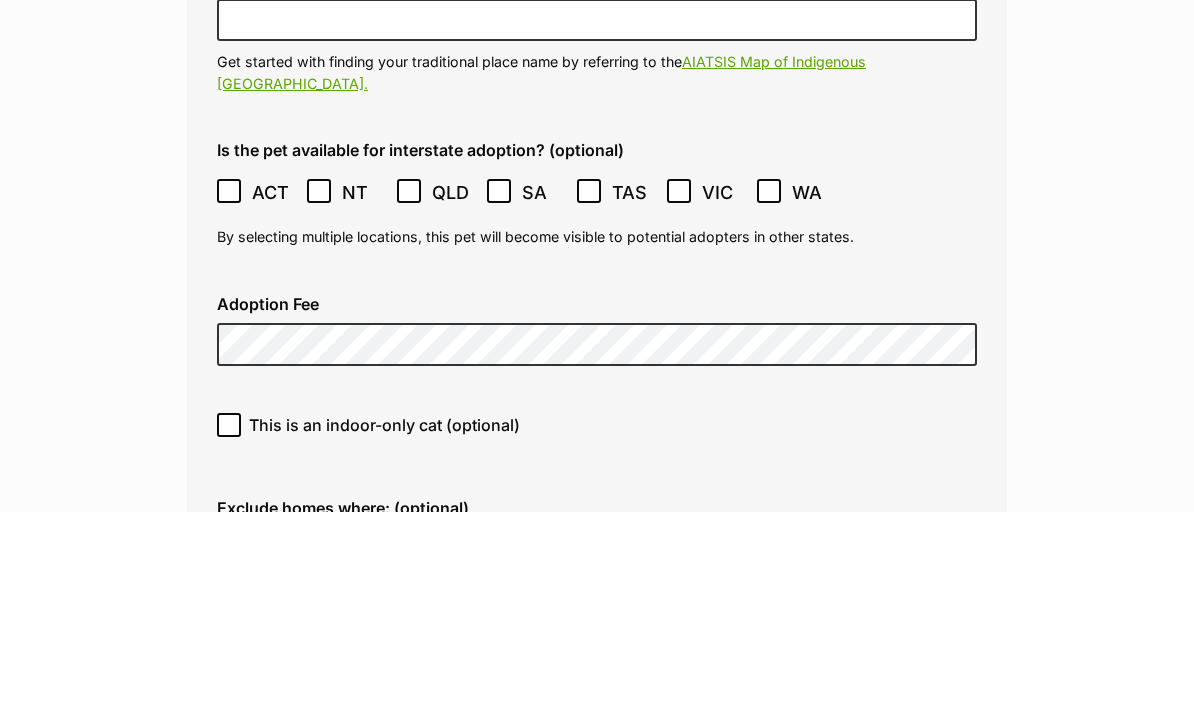 click on "This is an indoor-only cat (optional)" at bounding box center [229, 640] 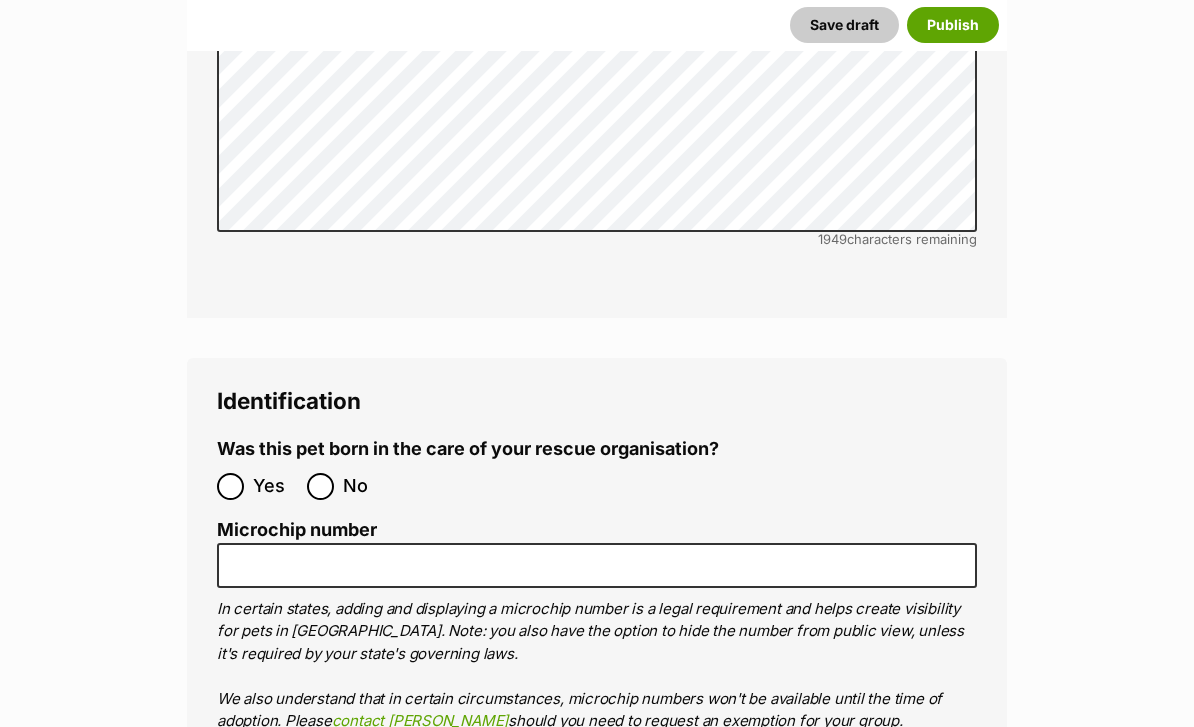 scroll, scrollTop: 7008, scrollLeft: 0, axis: vertical 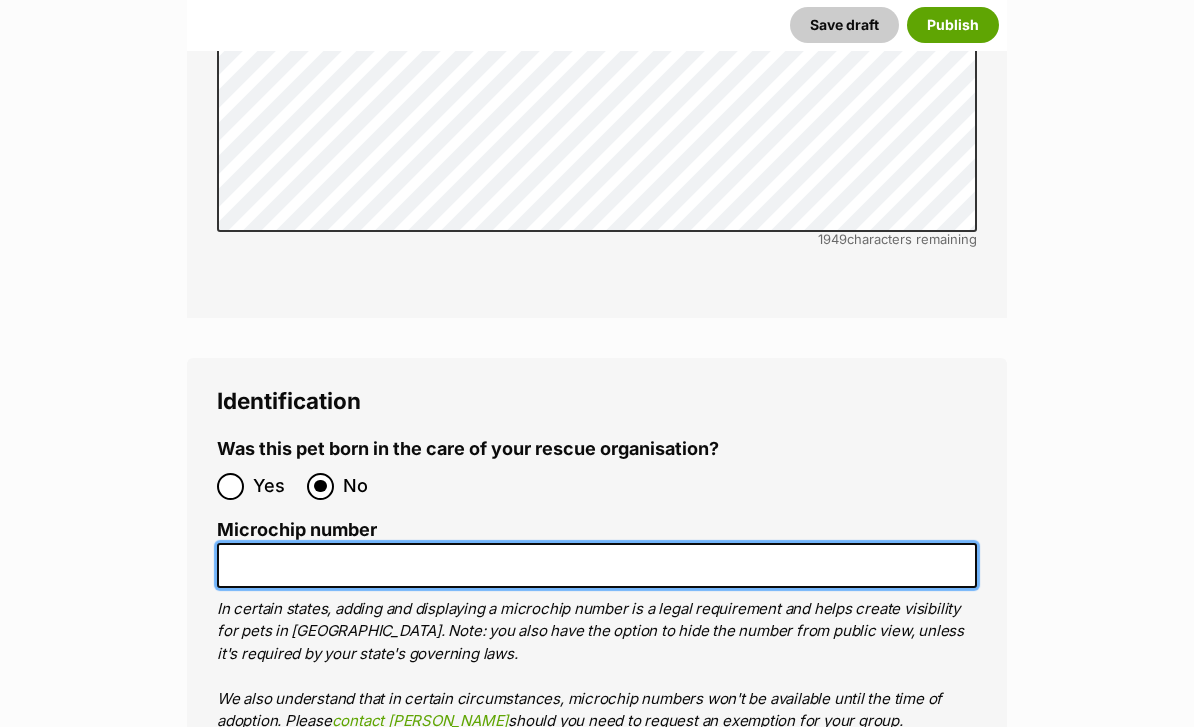 click on "Microchip number" at bounding box center [597, 565] 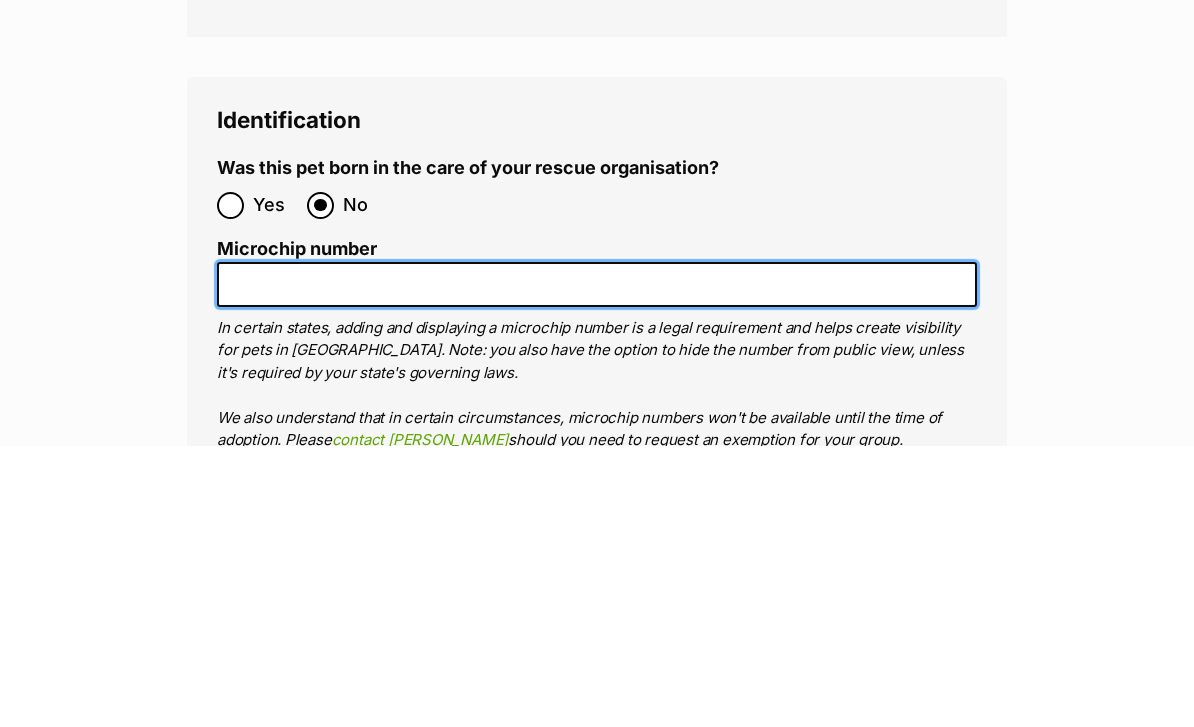 scroll, scrollTop: 7289, scrollLeft: 0, axis: vertical 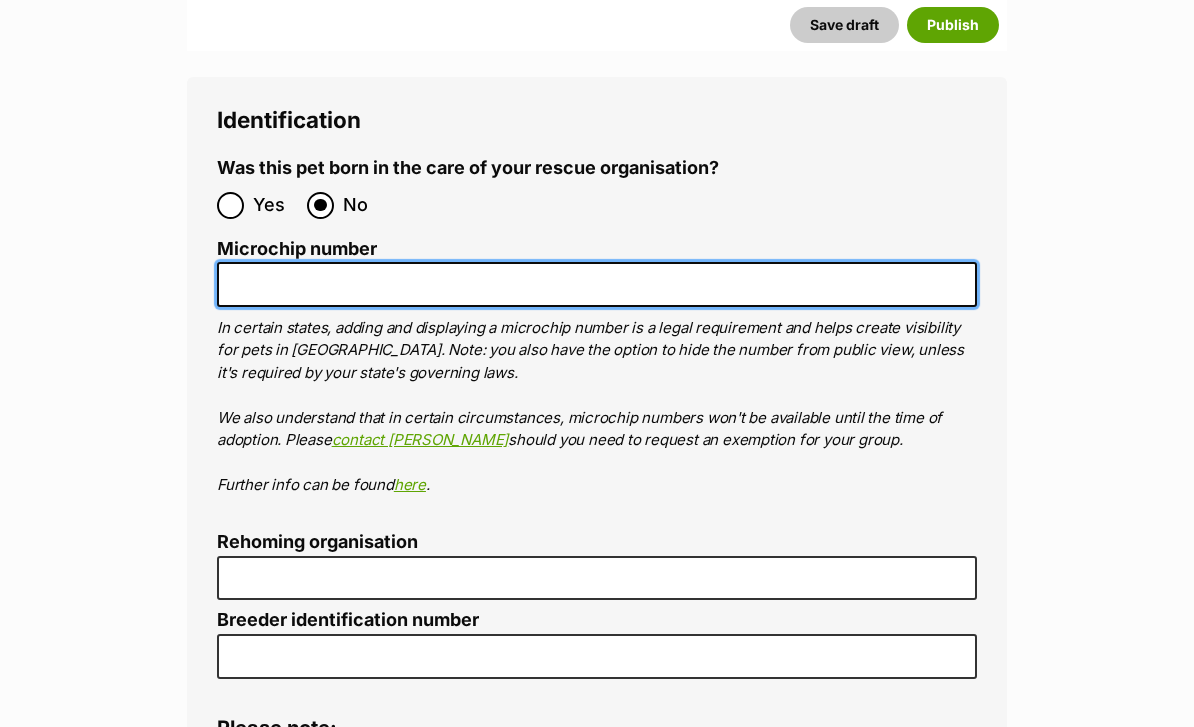 click on "Microchip number" at bounding box center (597, 284) 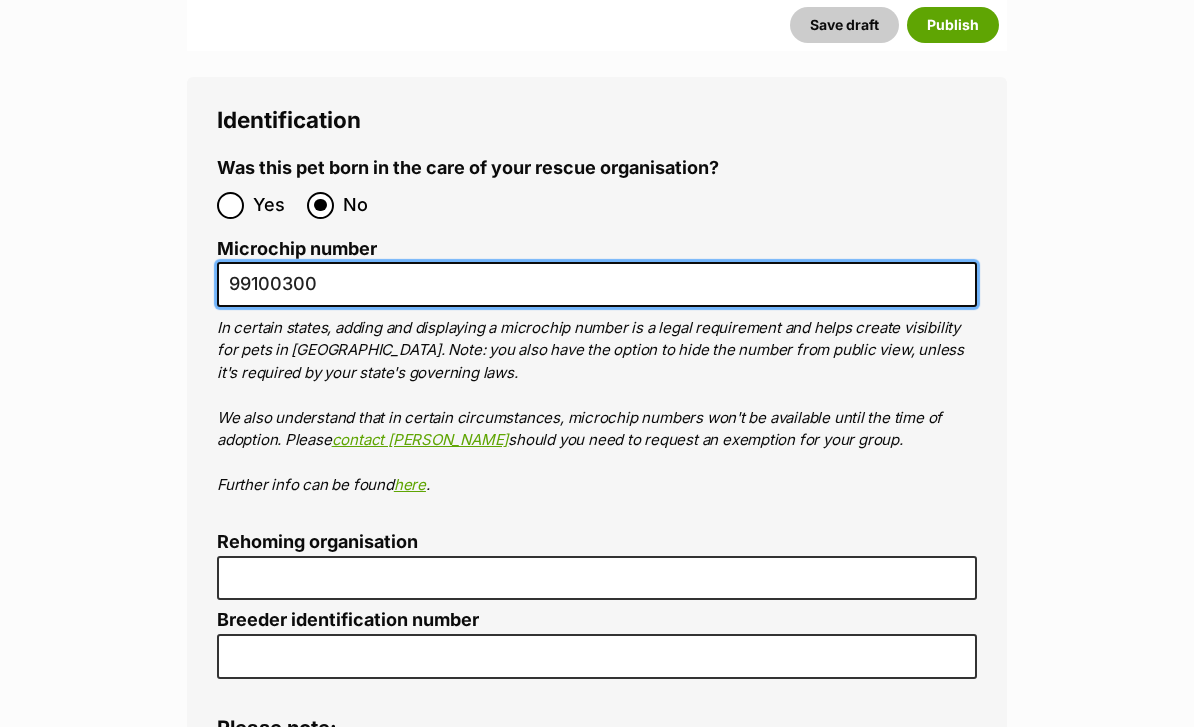 click on "99100300" at bounding box center [597, 284] 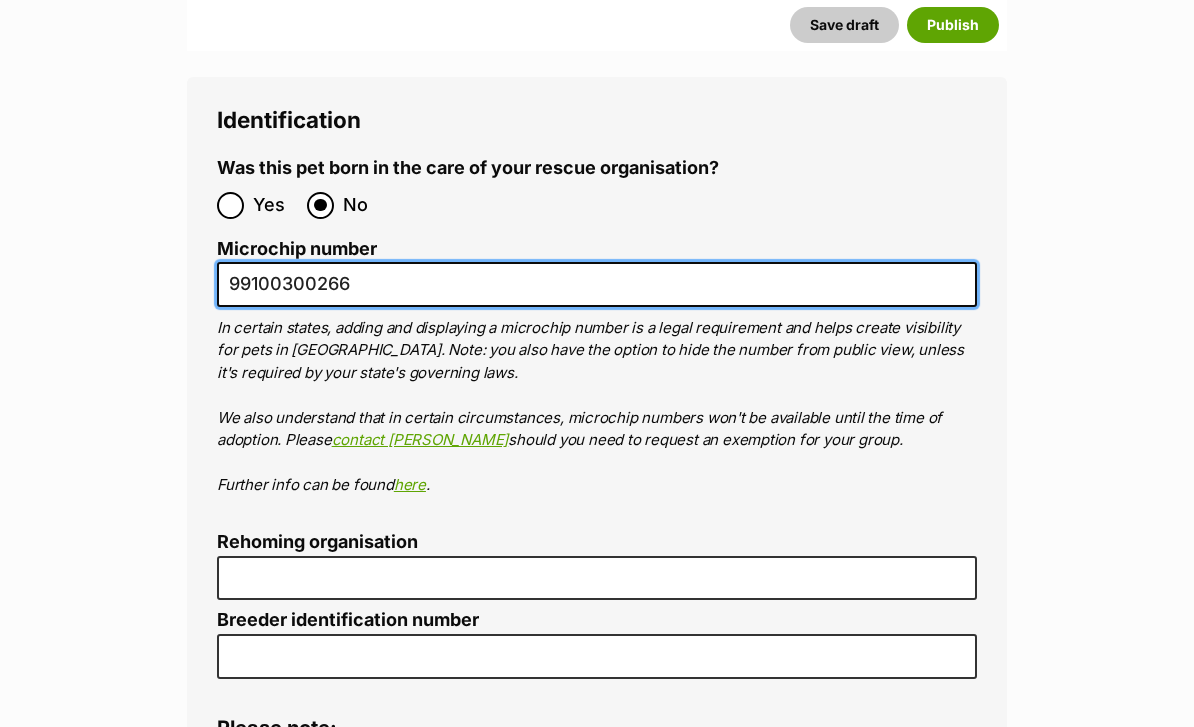 click on "99100300266" at bounding box center (597, 284) 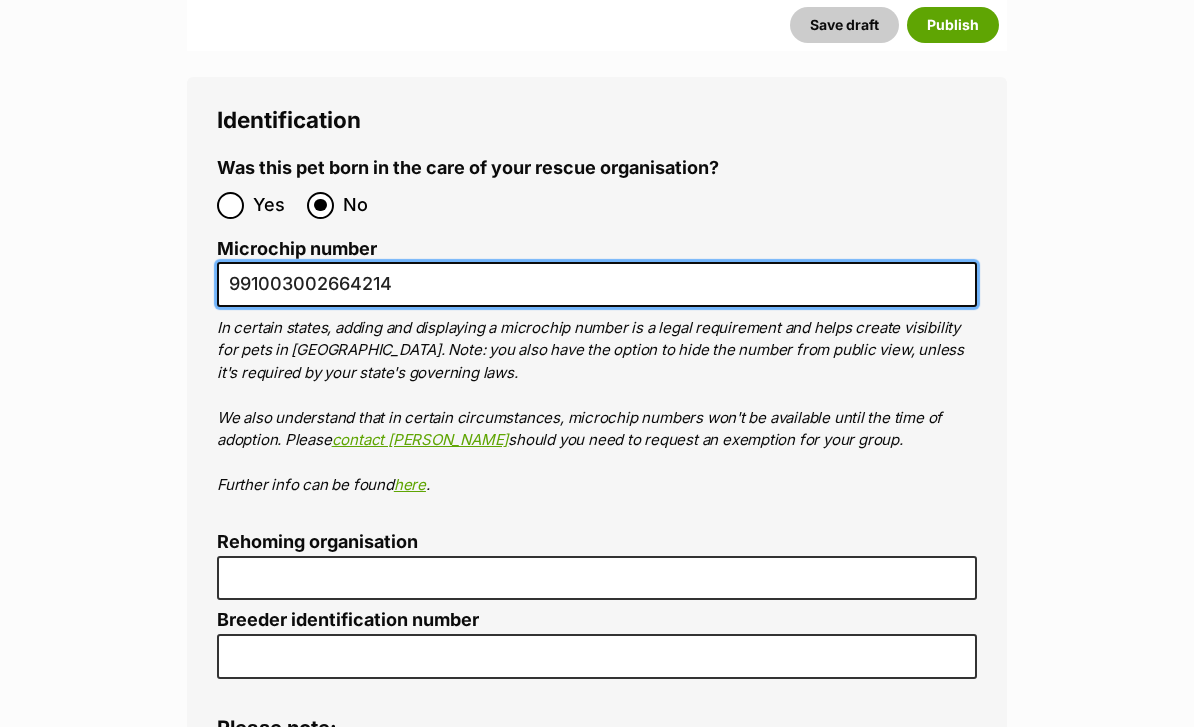 type on "991003002664214" 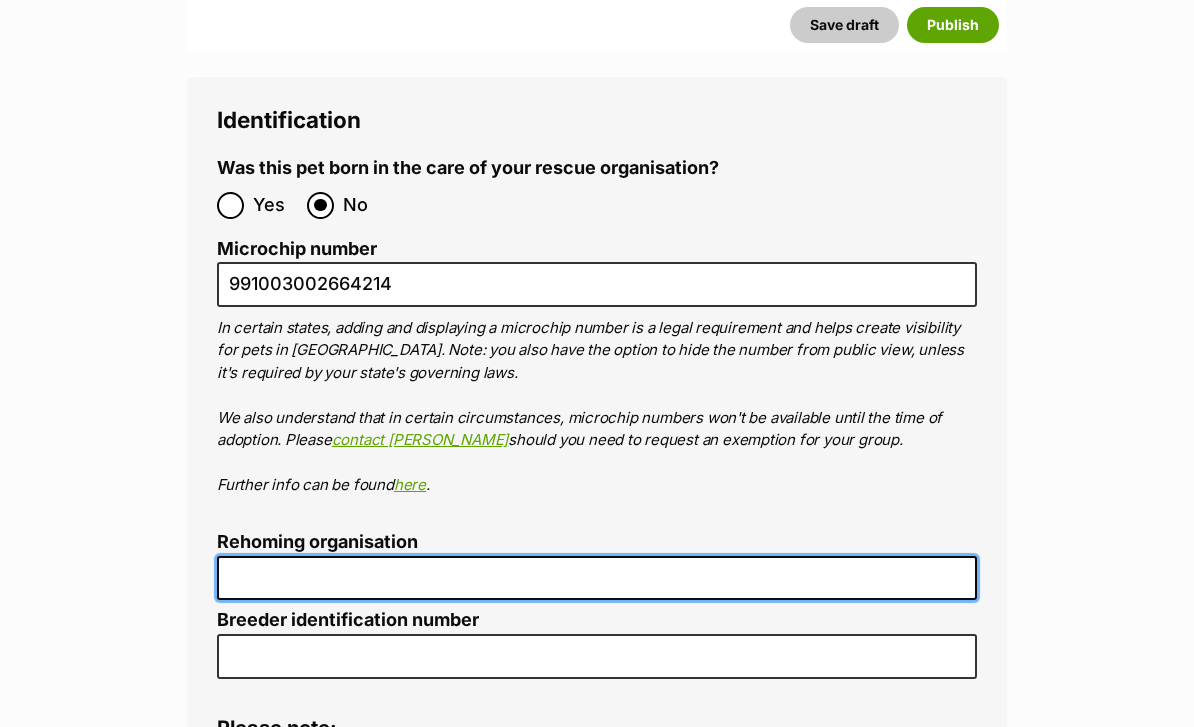 click on "Rehoming organisation" at bounding box center (597, 578) 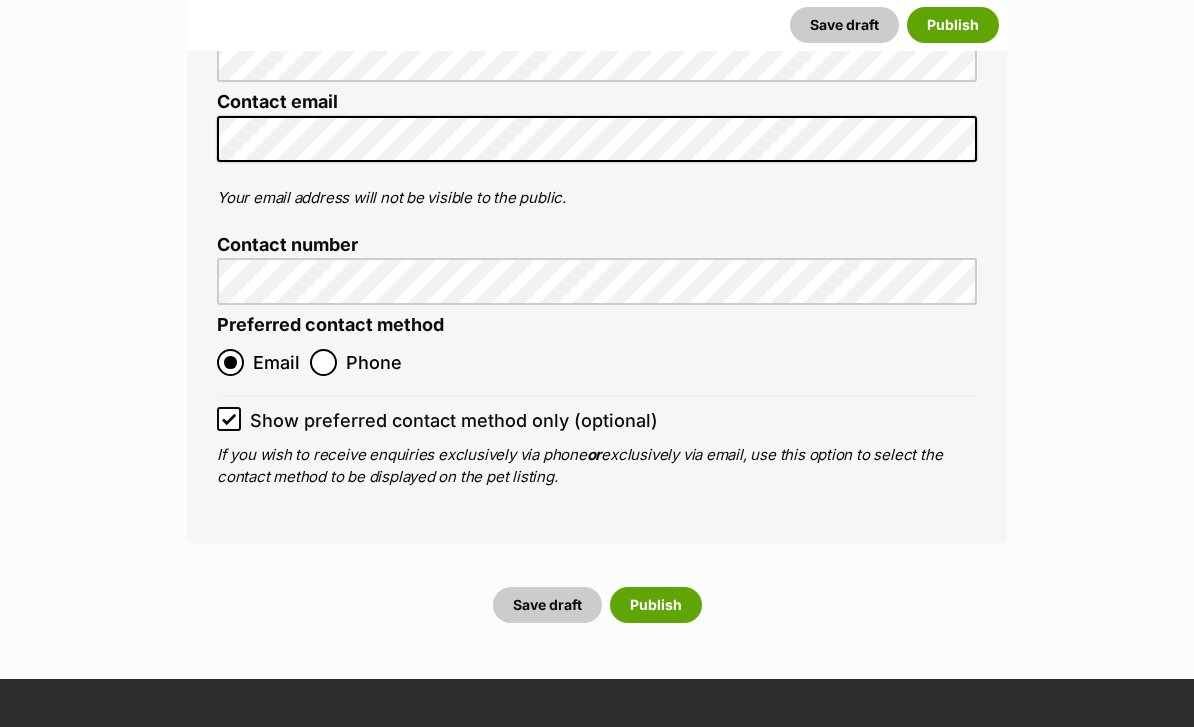 scroll, scrollTop: 8364, scrollLeft: 0, axis: vertical 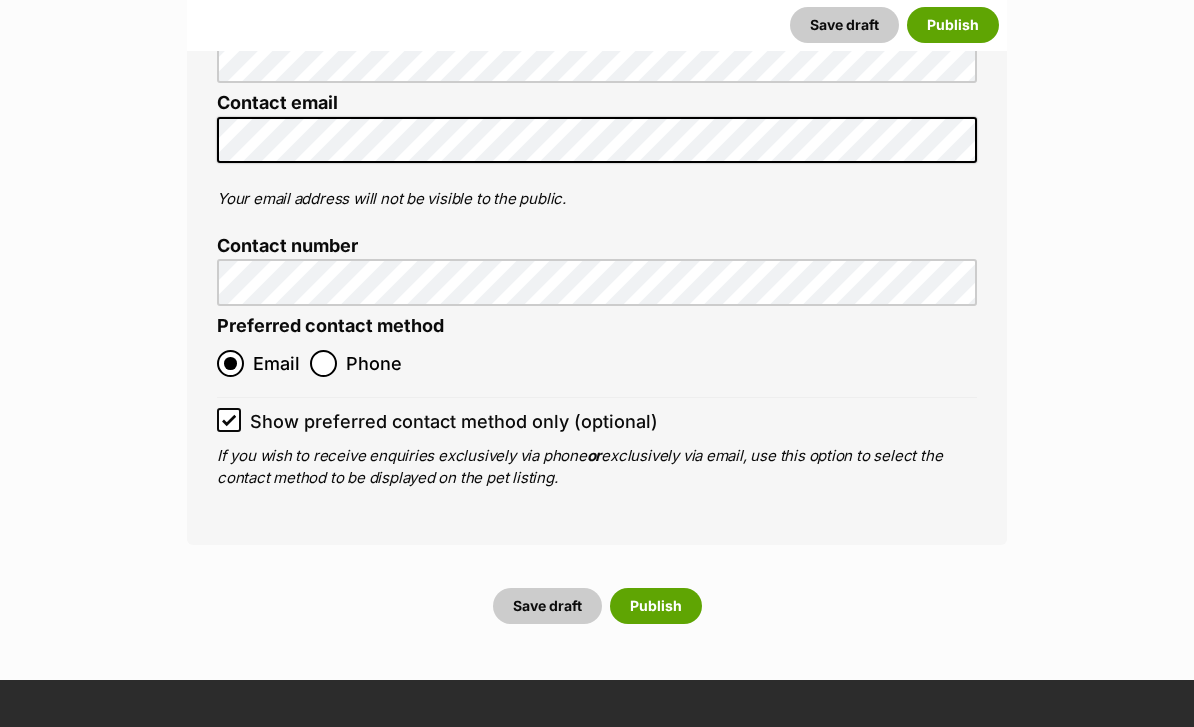 type on "Kittie Kat Rescue" 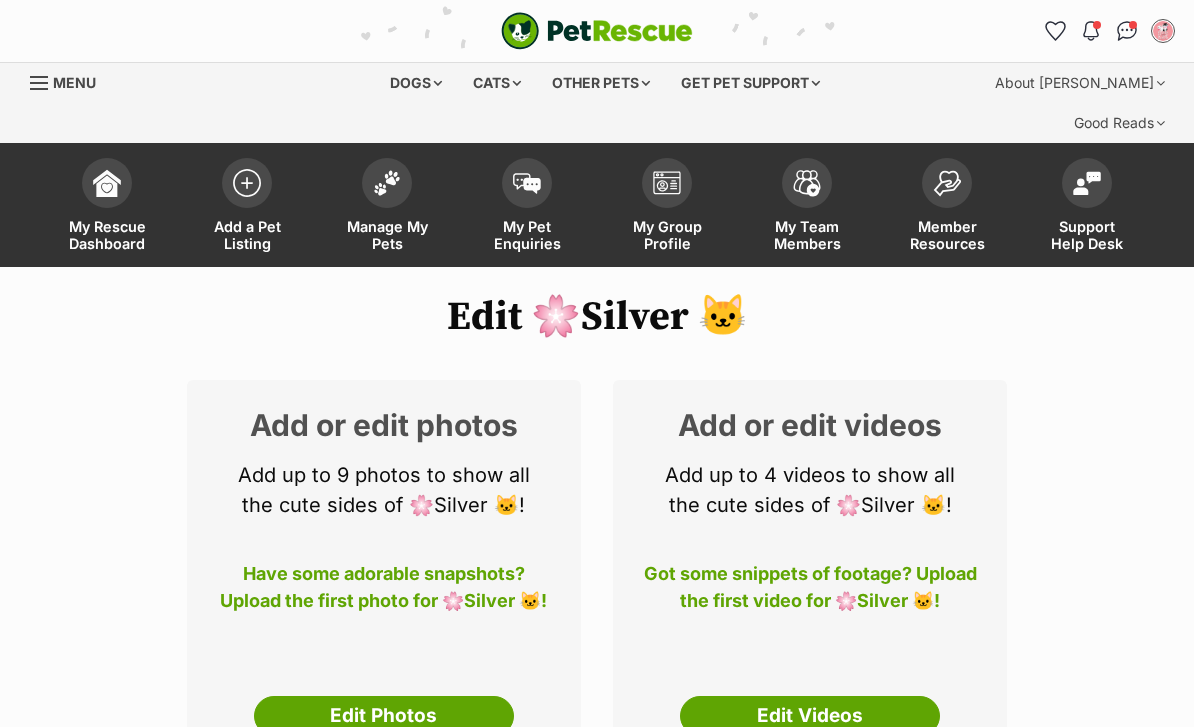 scroll, scrollTop: 0, scrollLeft: 0, axis: both 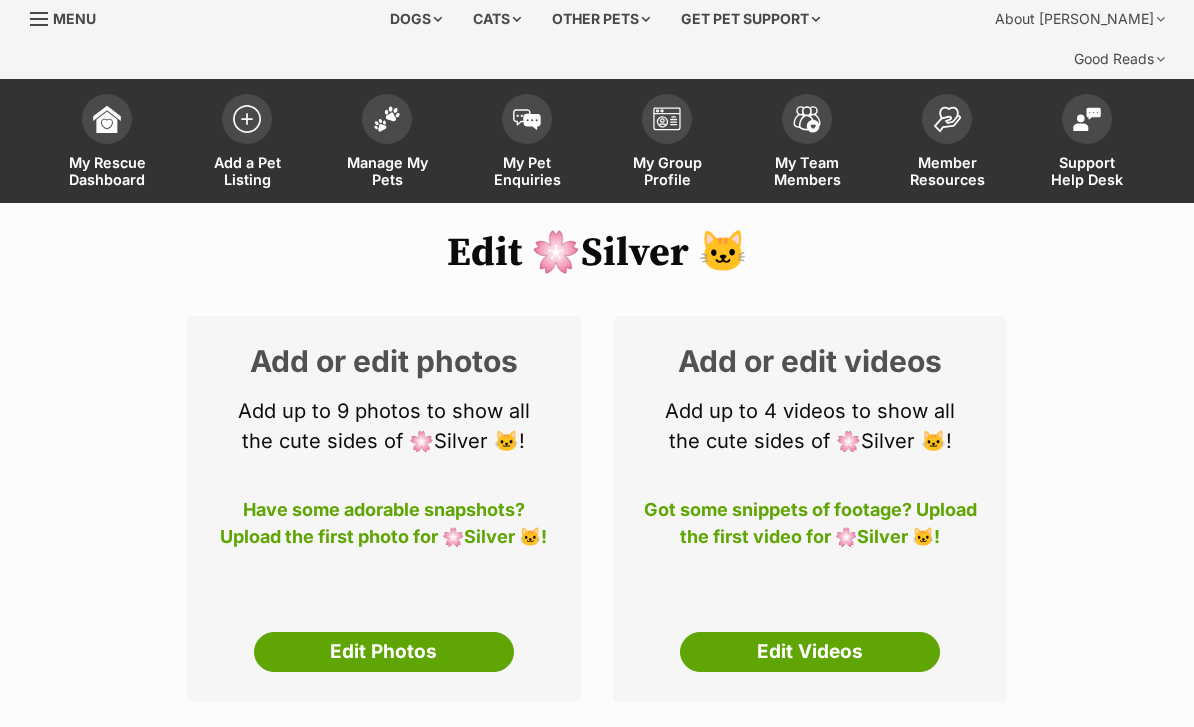 click on "Edit Photos" at bounding box center (384, 652) 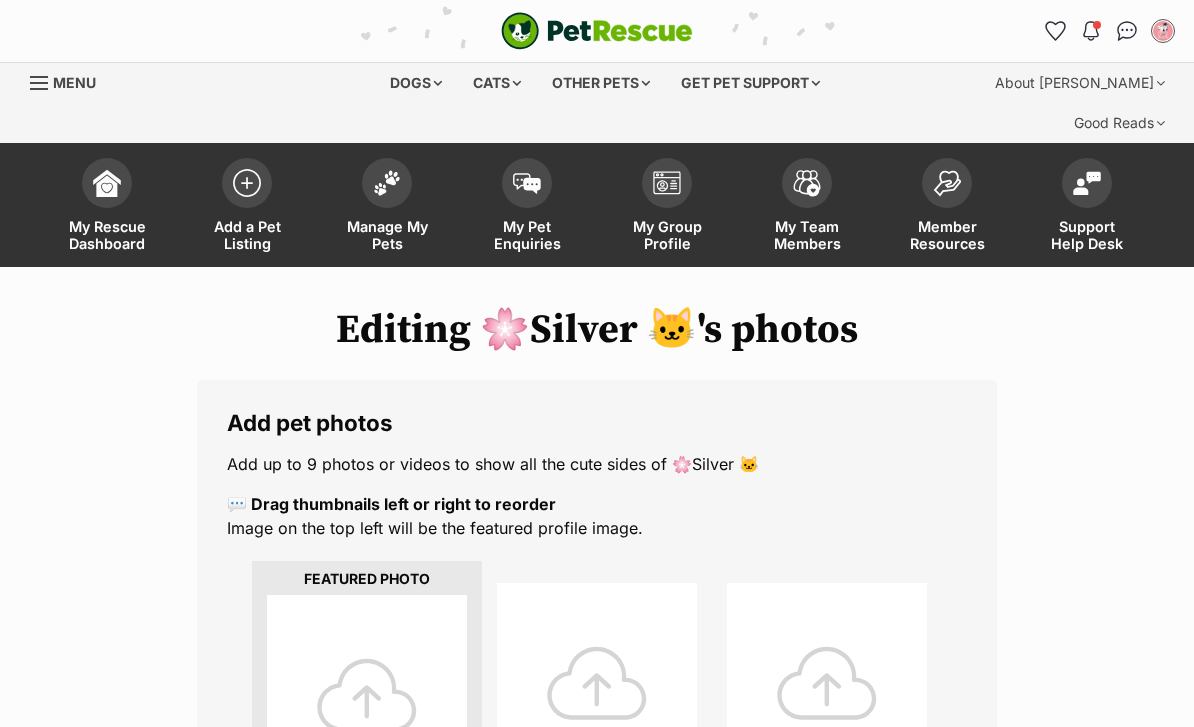 scroll, scrollTop: 0, scrollLeft: 0, axis: both 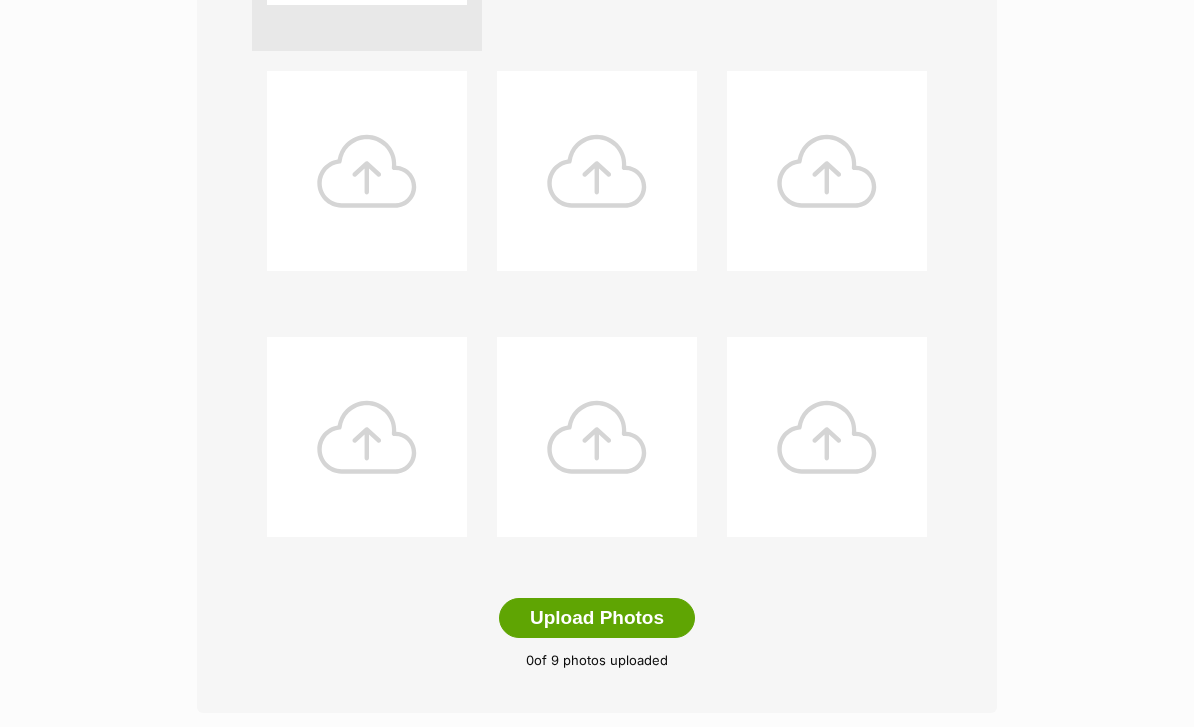 click on "Upload Photos" at bounding box center [597, 618] 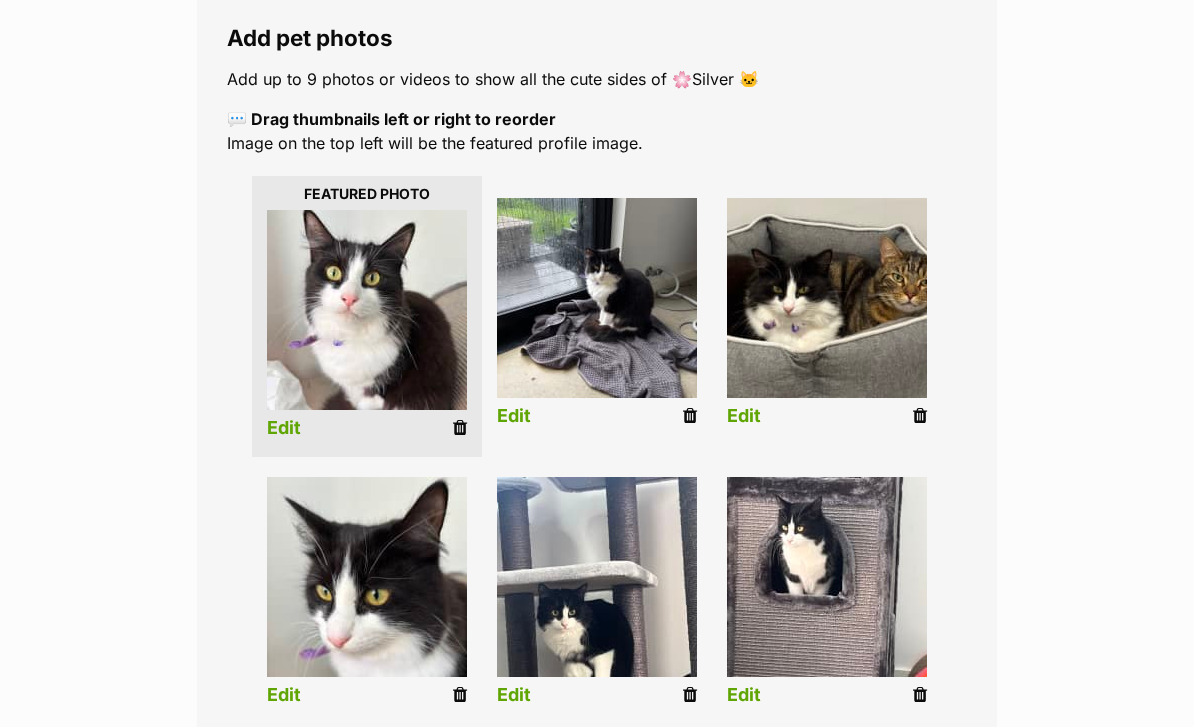 scroll, scrollTop: 389, scrollLeft: 0, axis: vertical 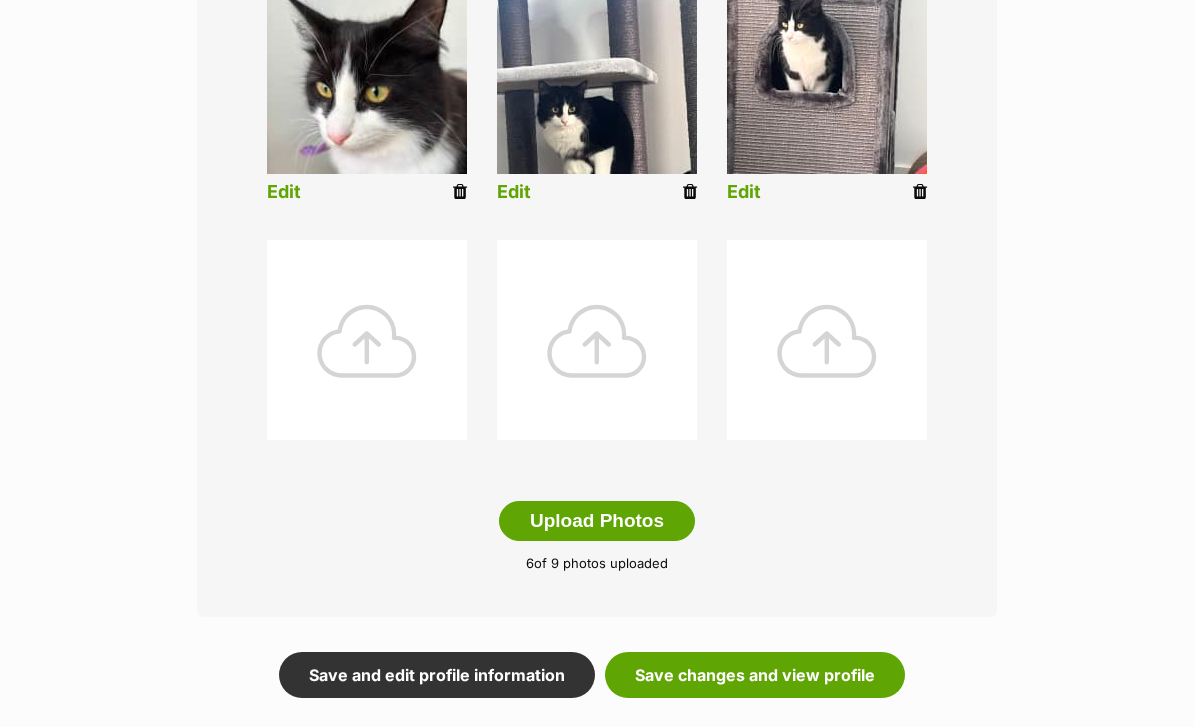 click on "Upload Photos" at bounding box center (597, 522) 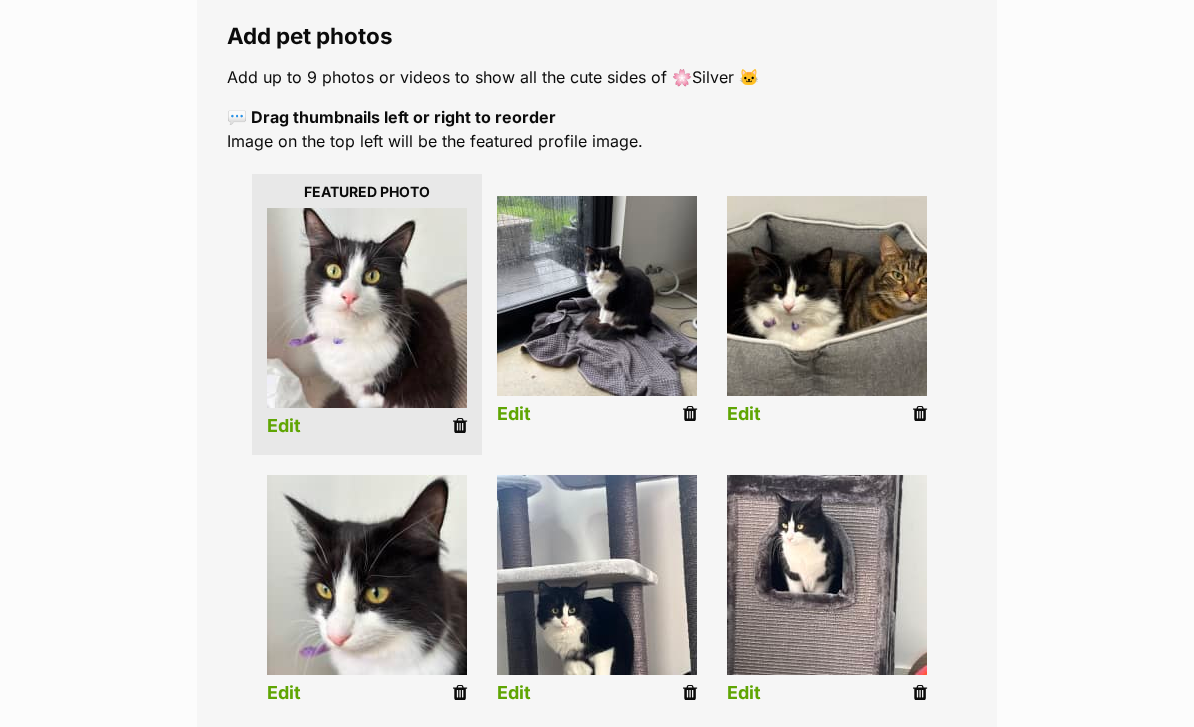 scroll, scrollTop: 384, scrollLeft: 0, axis: vertical 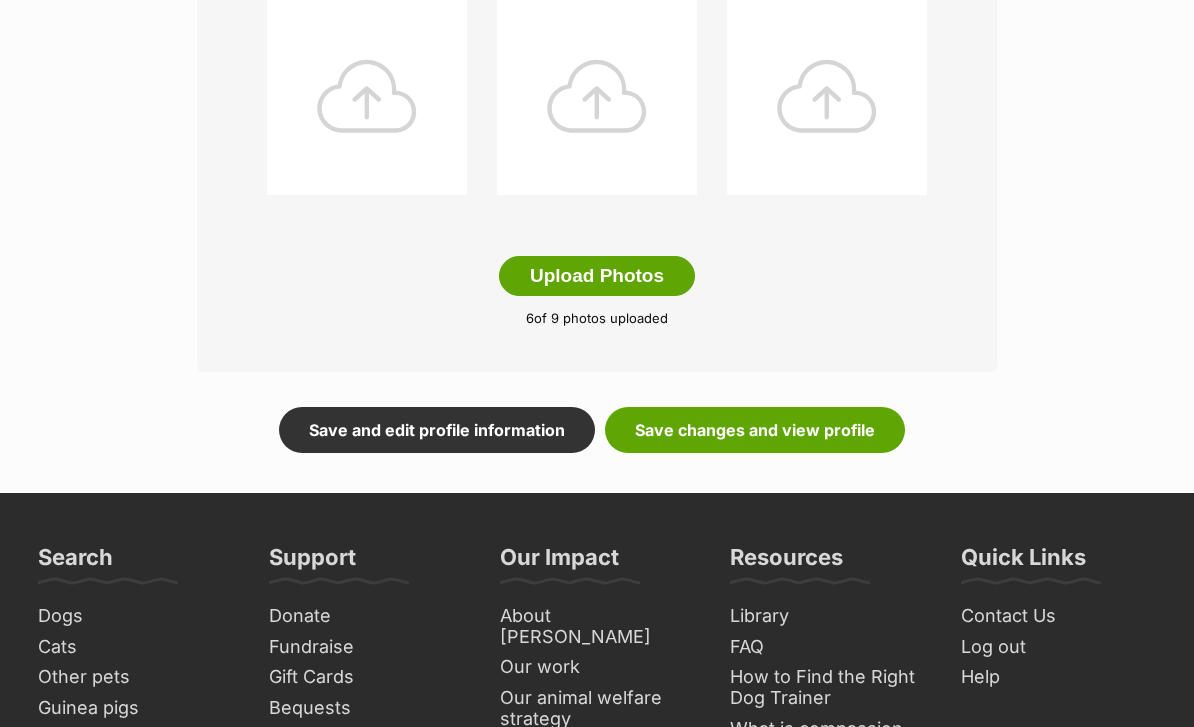 click on "Upload Photos" at bounding box center [597, 277] 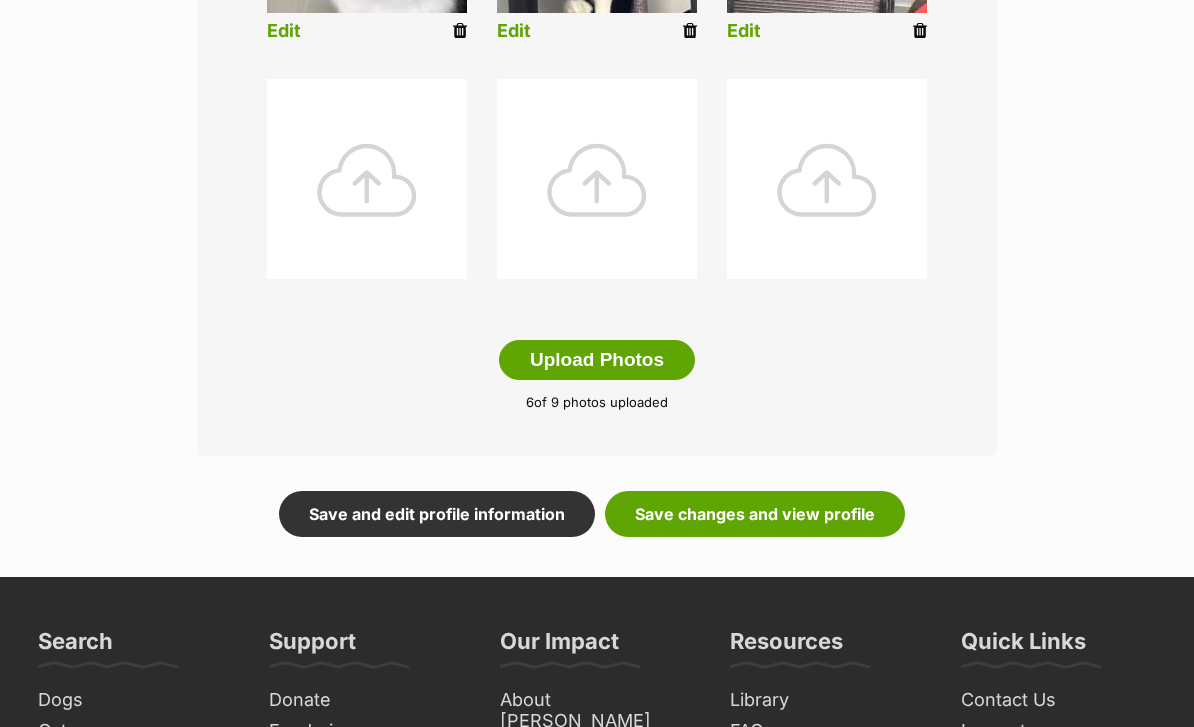 scroll, scrollTop: 1049, scrollLeft: 0, axis: vertical 